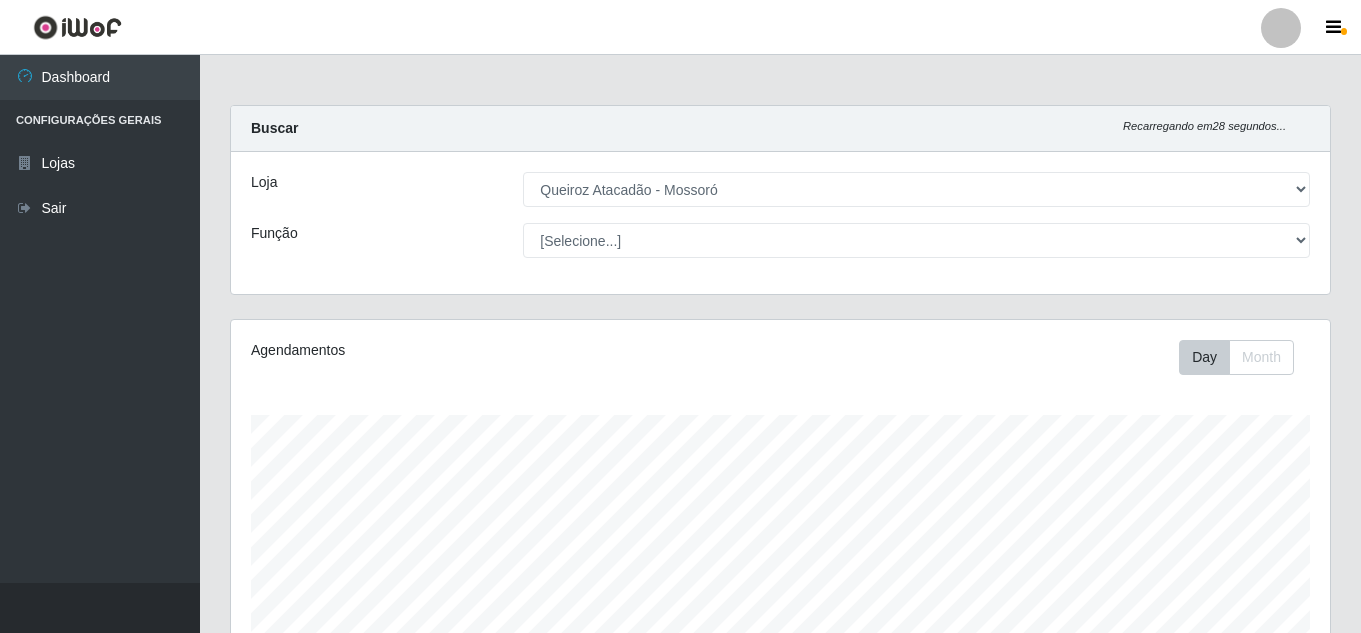 select on "225" 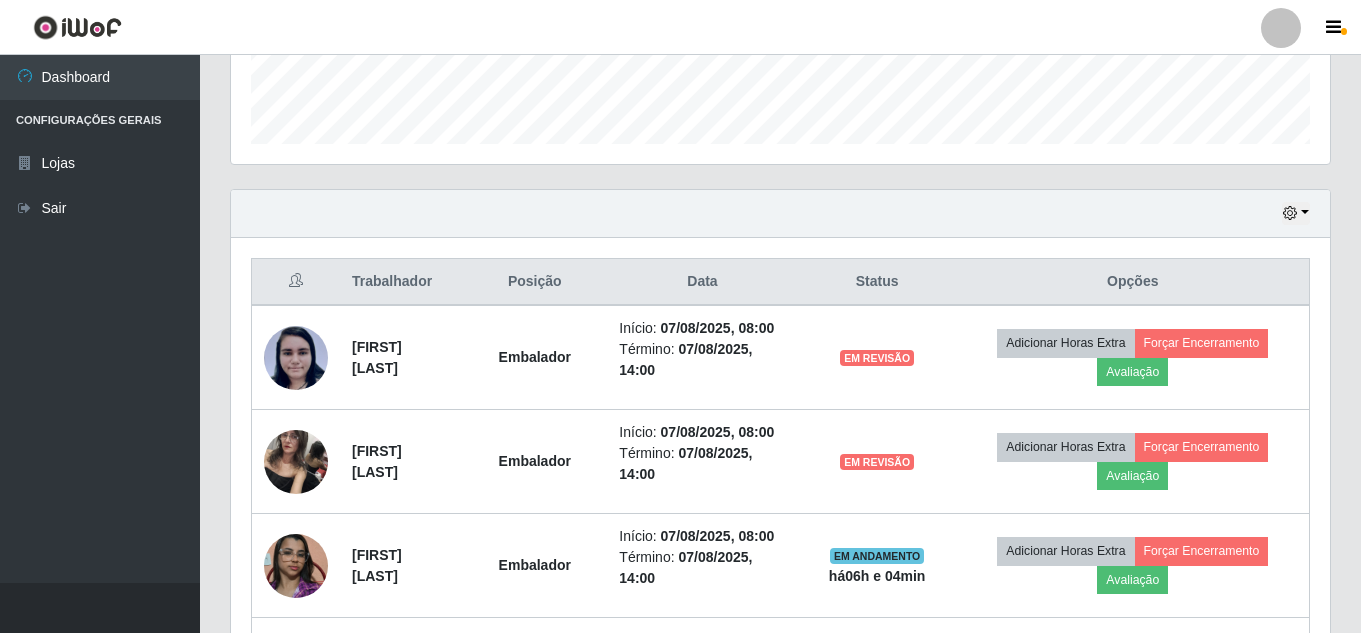 scroll, scrollTop: 999585, scrollLeft: 998901, axis: both 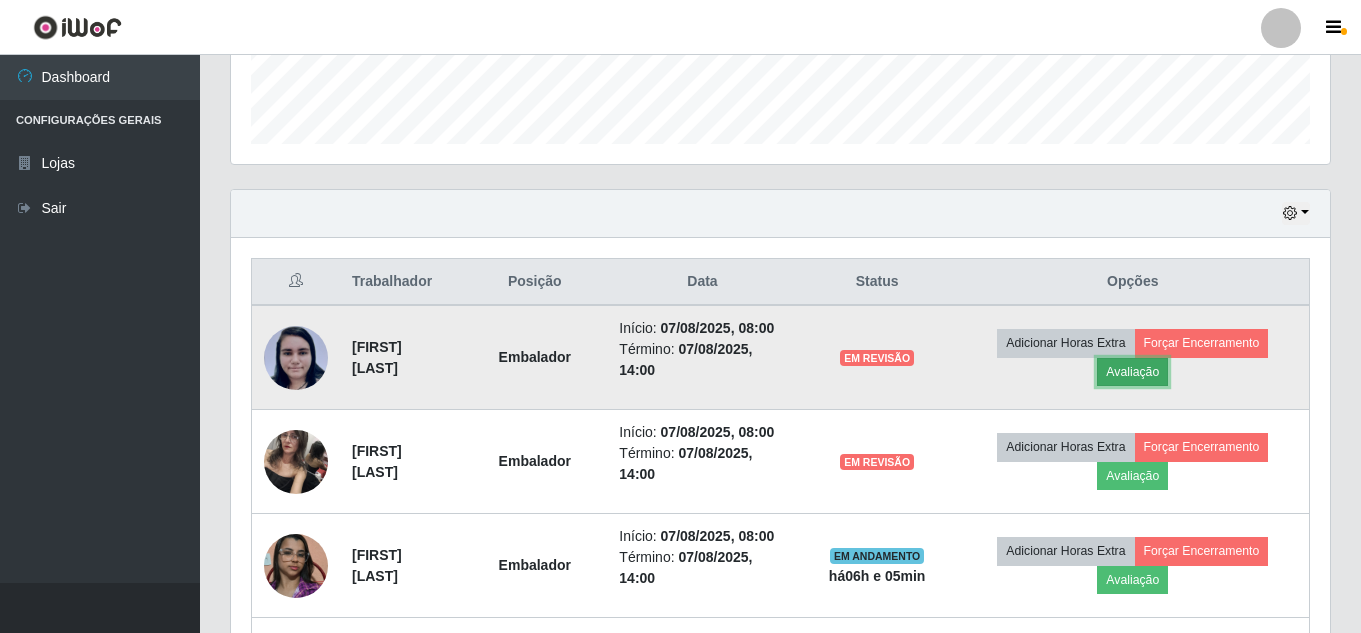 click on "Avaliação" at bounding box center (1132, 372) 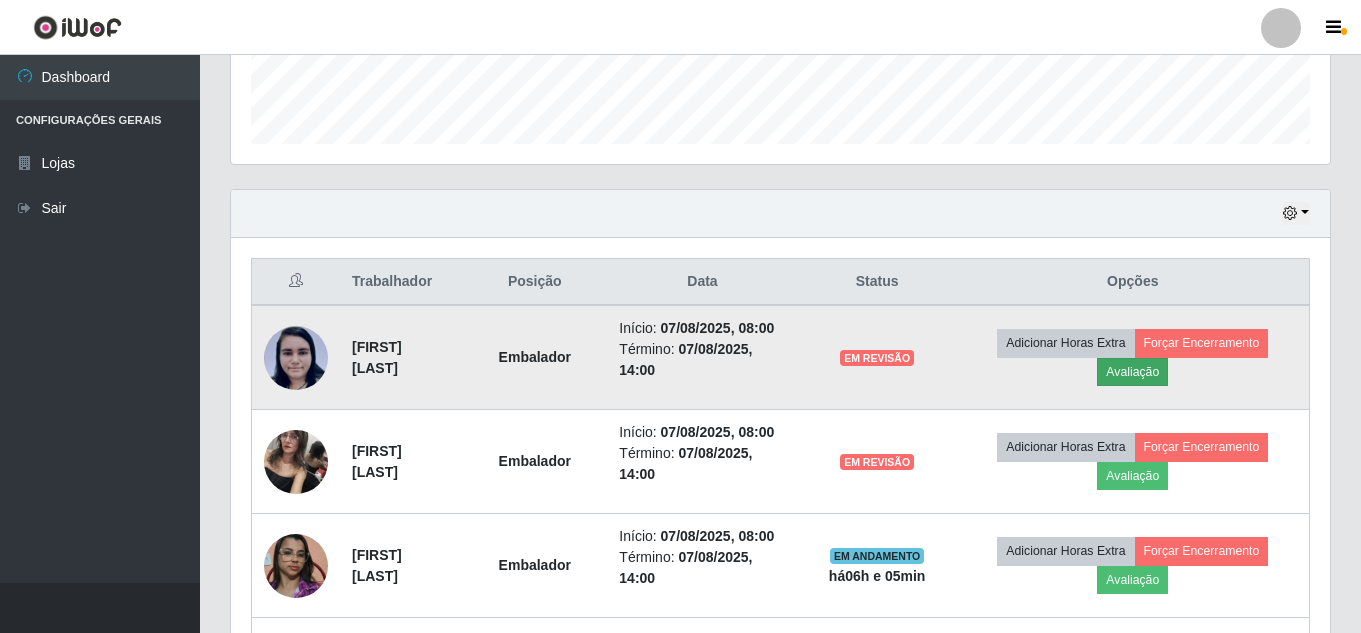 scroll, scrollTop: 999585, scrollLeft: 998911, axis: both 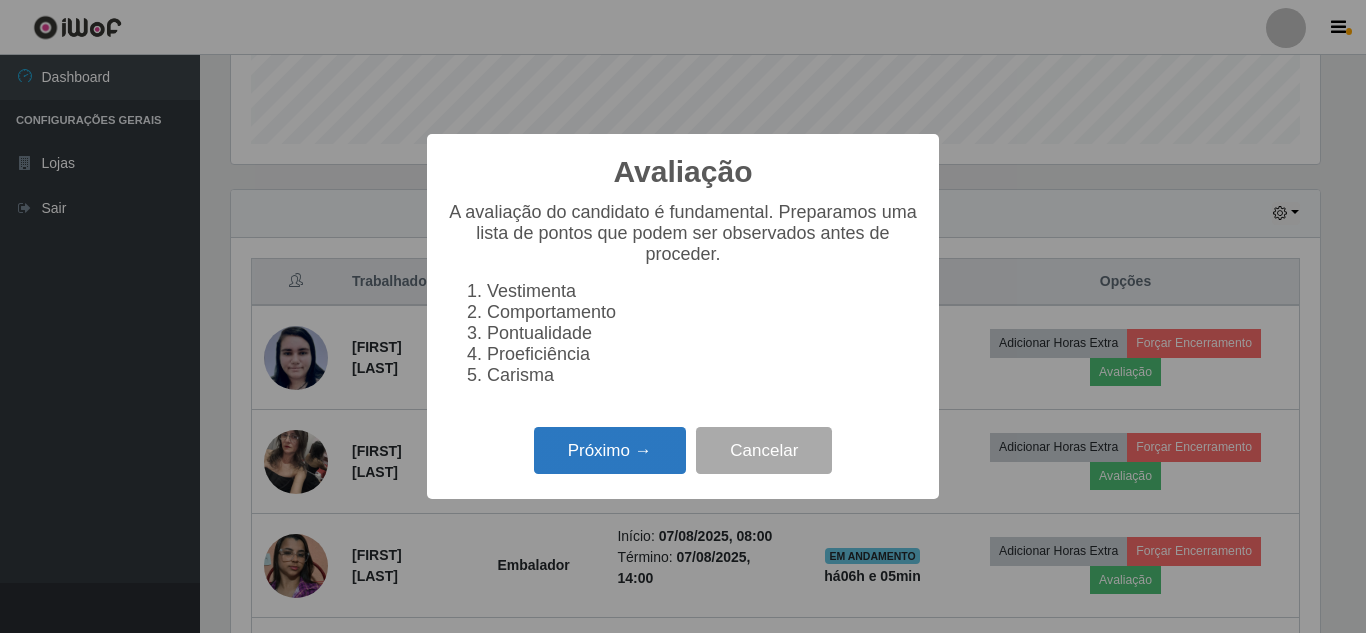 click on "Próximo →" at bounding box center [610, 450] 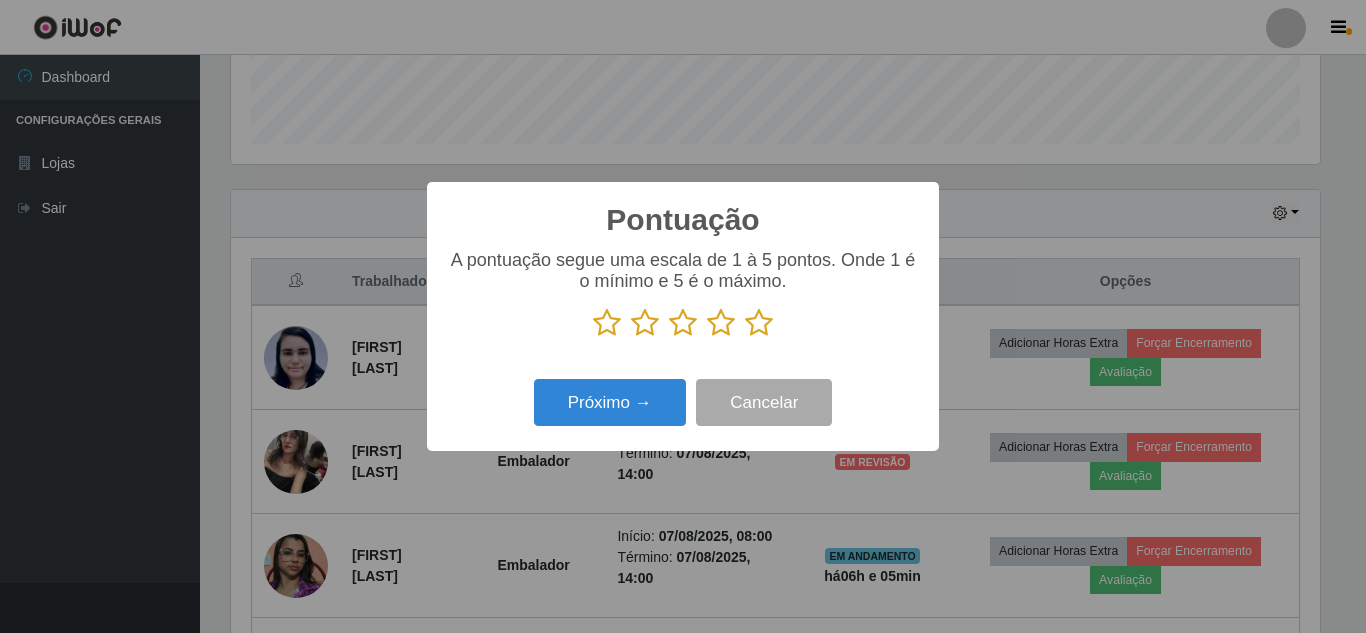click at bounding box center [759, 323] 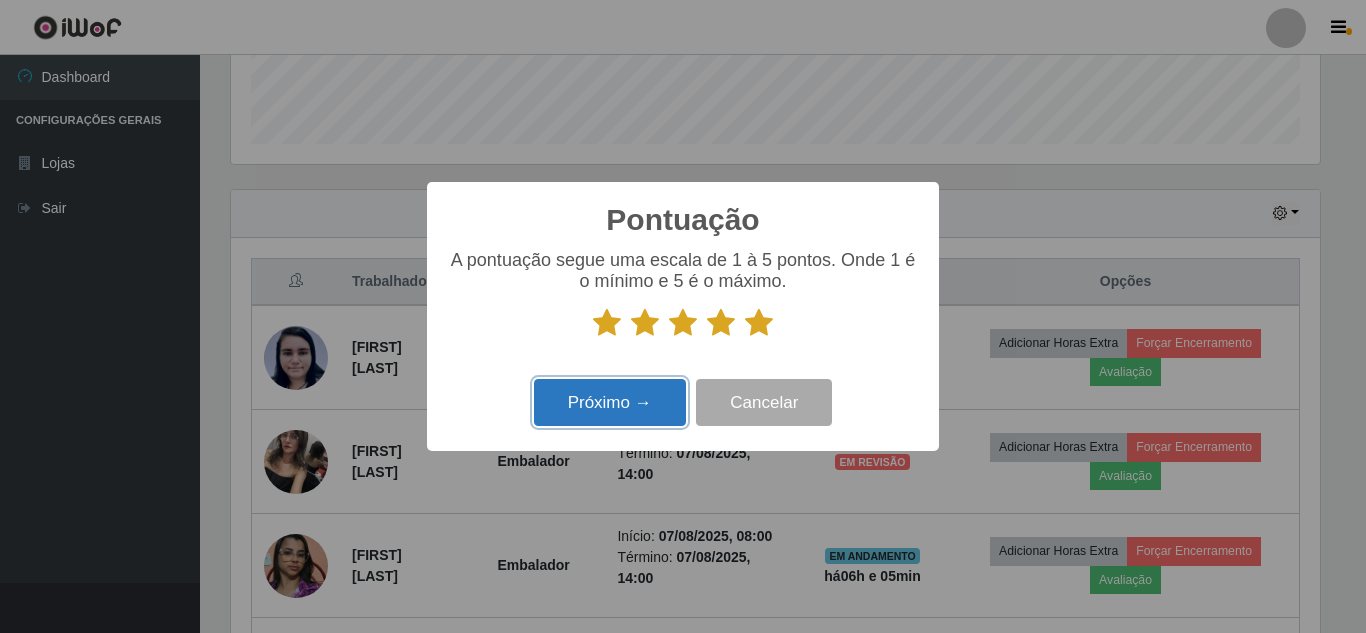 click on "Próximo →" at bounding box center (610, 402) 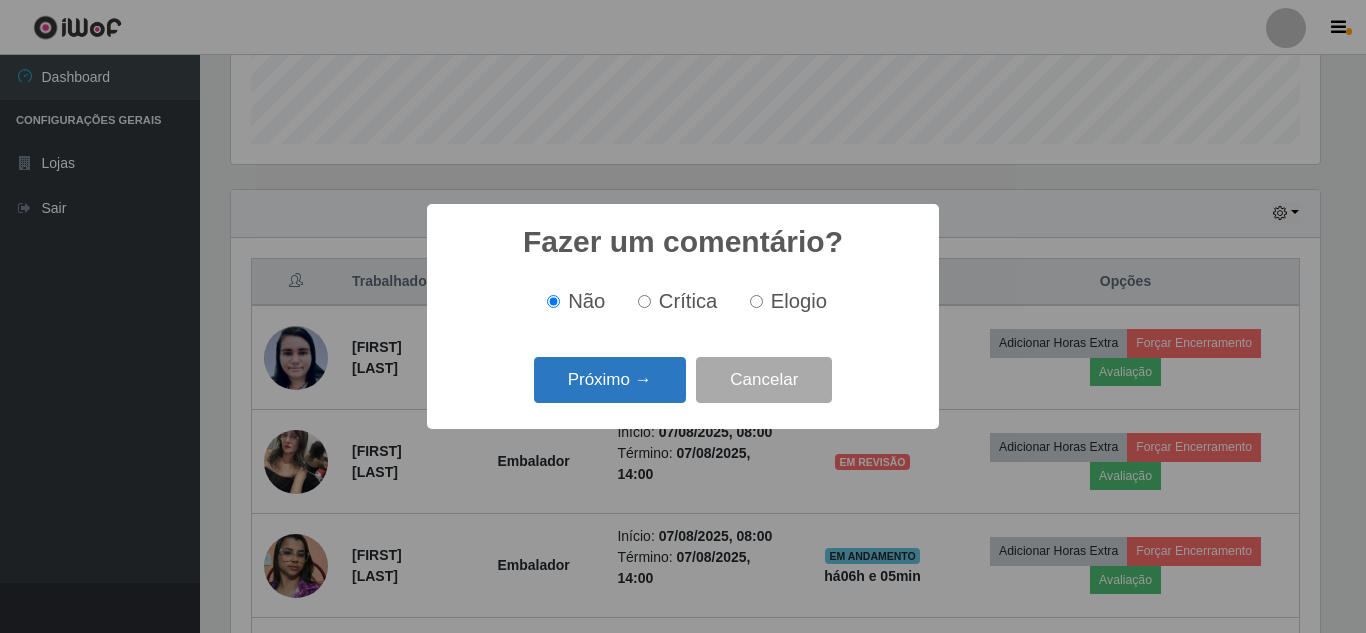 click on "Próximo →" at bounding box center (610, 380) 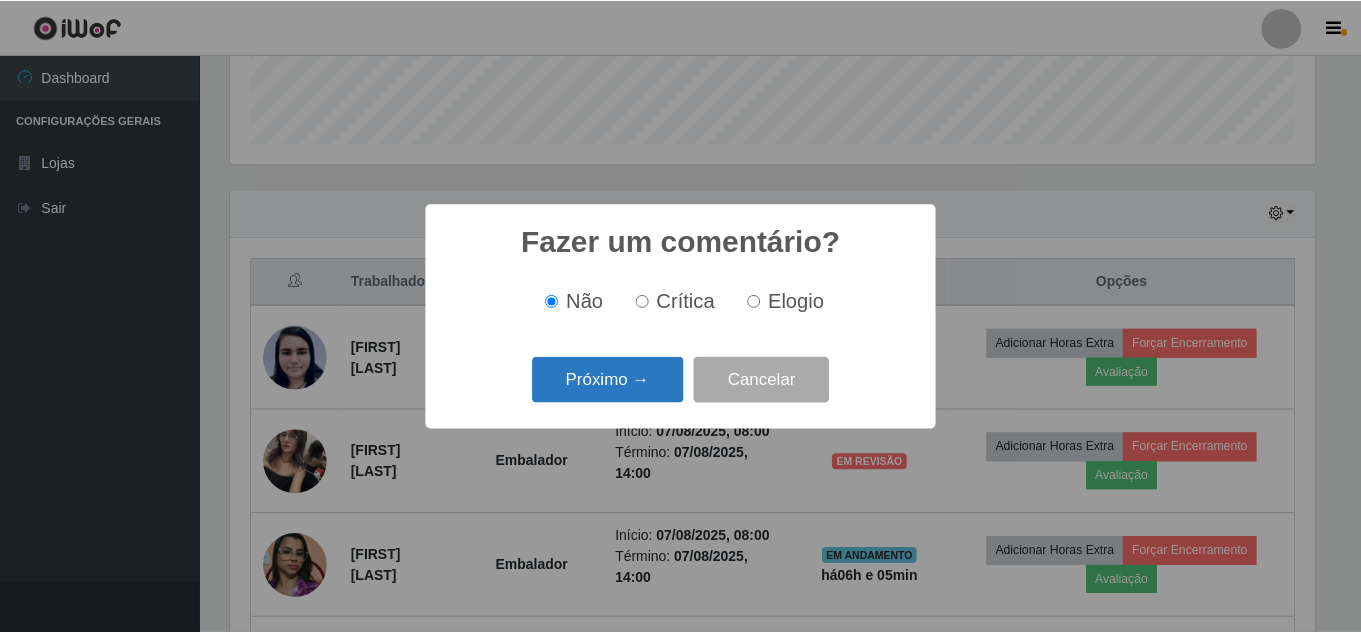 scroll, scrollTop: 999585, scrollLeft: 998911, axis: both 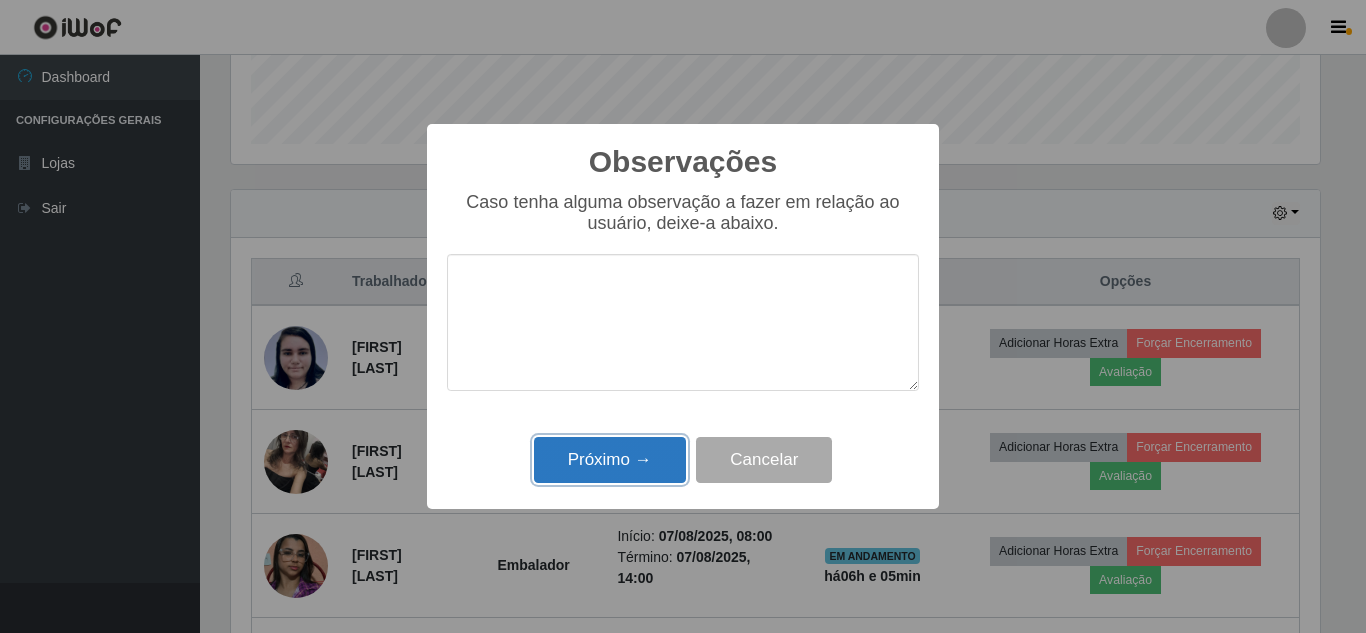click on "Próximo →" at bounding box center (610, 460) 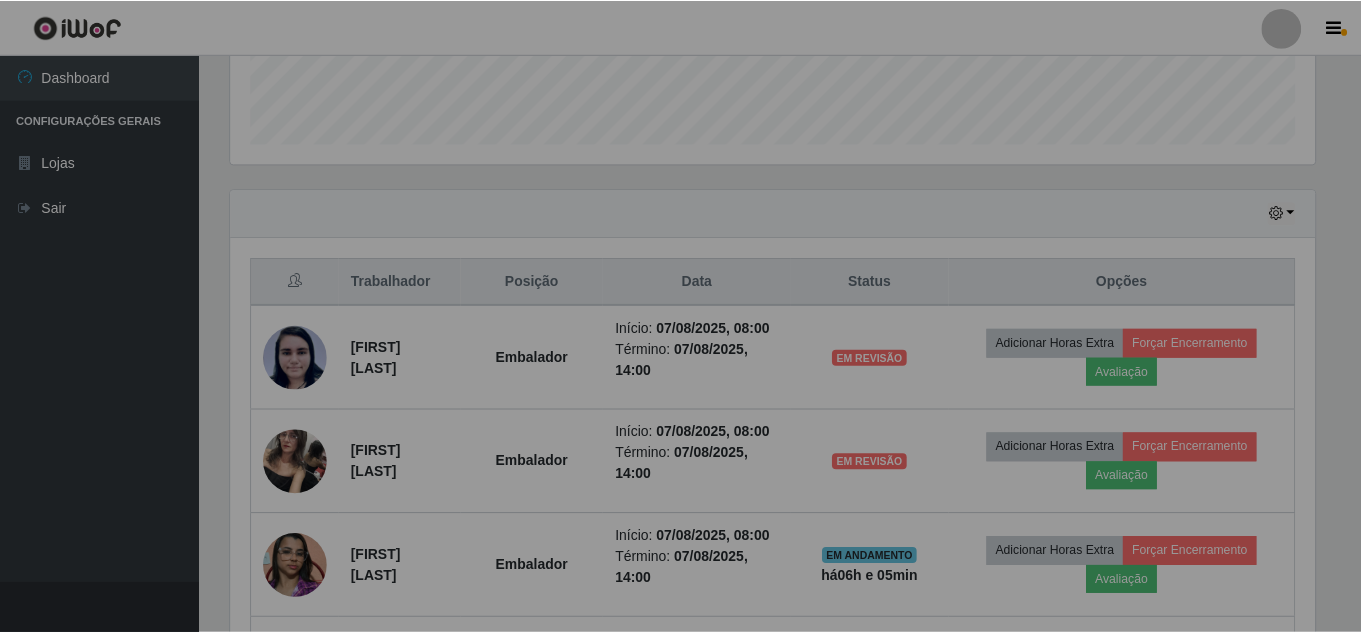 scroll, scrollTop: 999585, scrollLeft: 998901, axis: both 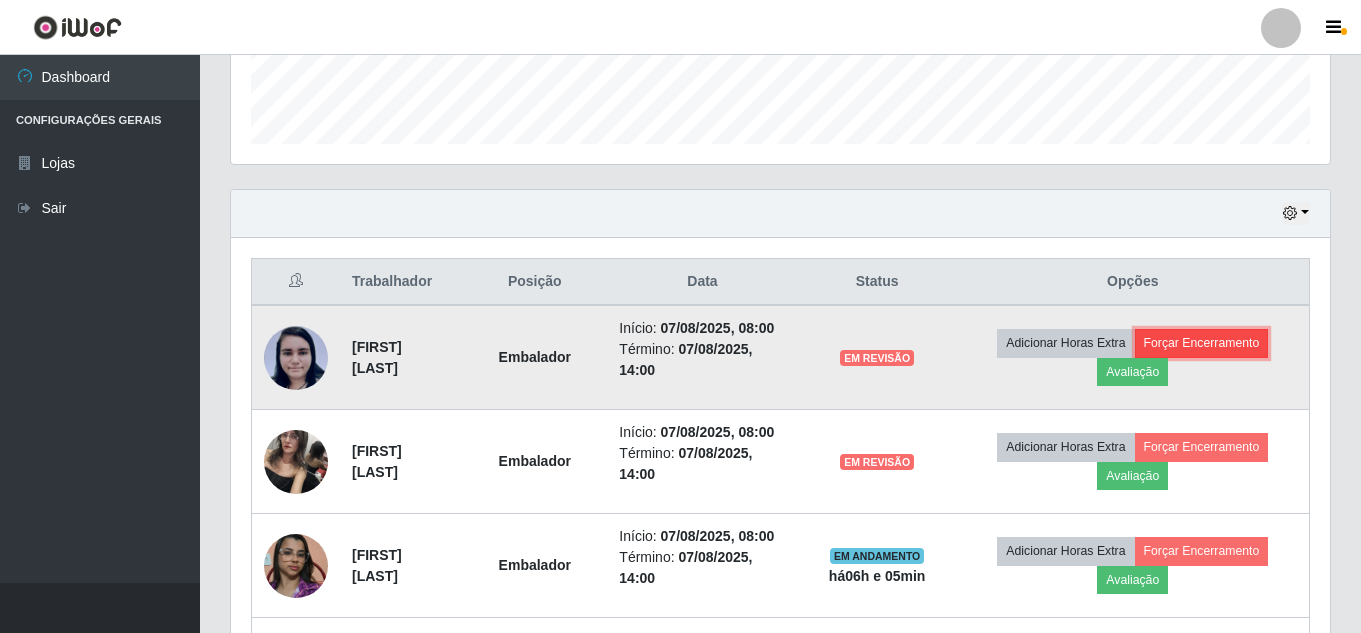 click on "Forçar Encerramento" at bounding box center (1202, 343) 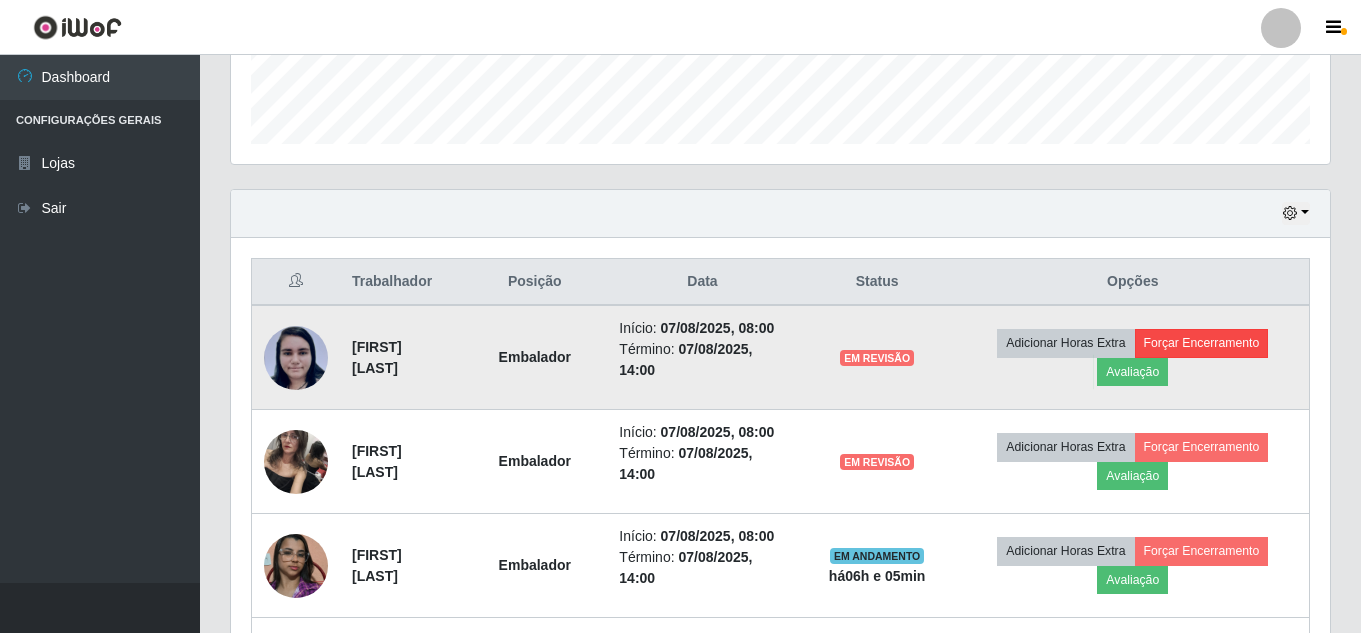 scroll, scrollTop: 999585, scrollLeft: 998911, axis: both 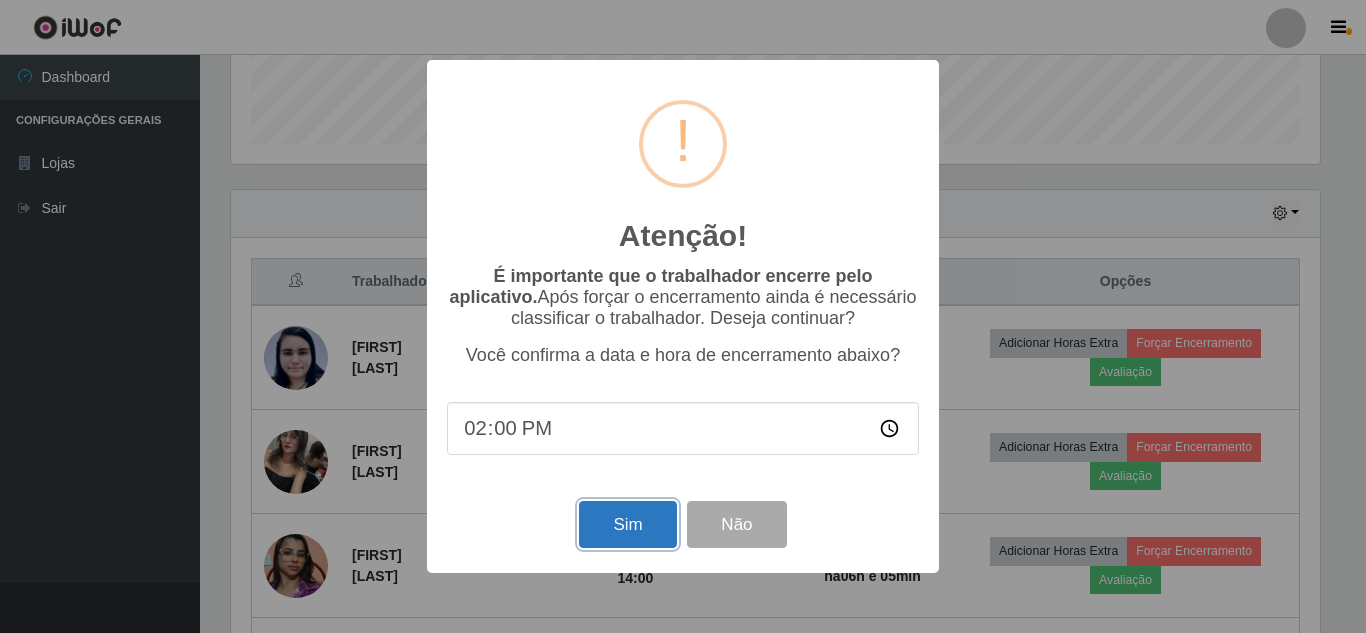 click on "Sim" at bounding box center [627, 524] 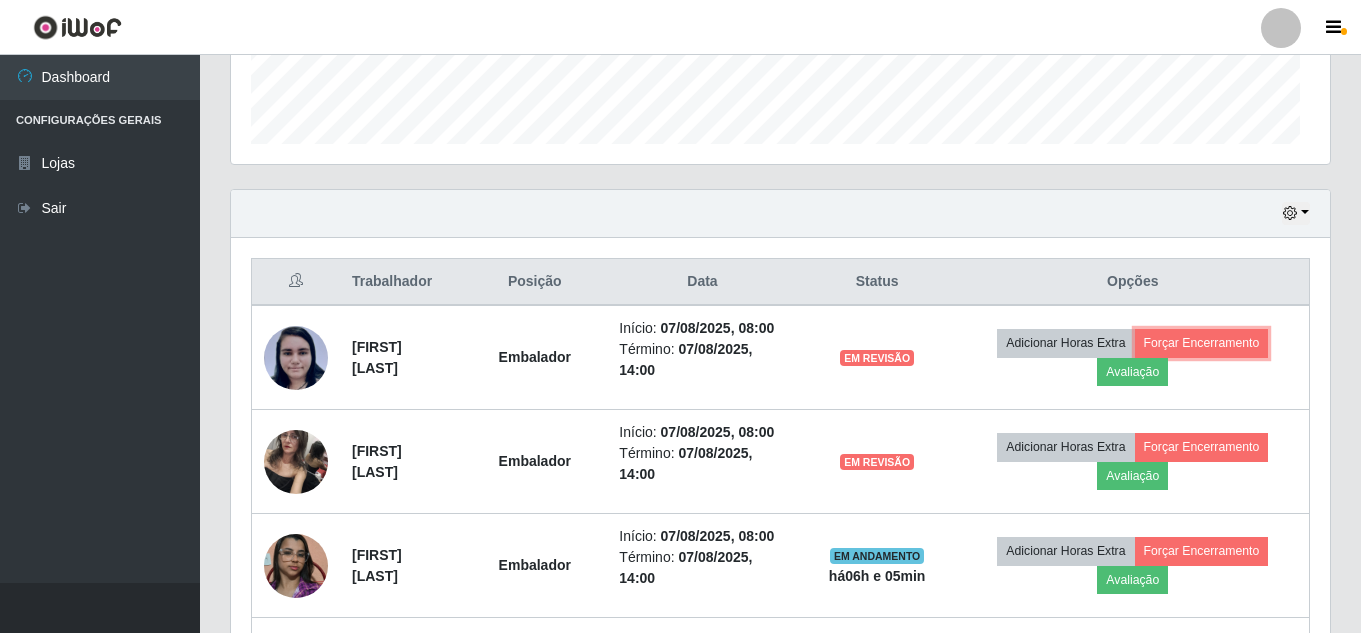 scroll, scrollTop: 999585, scrollLeft: 998901, axis: both 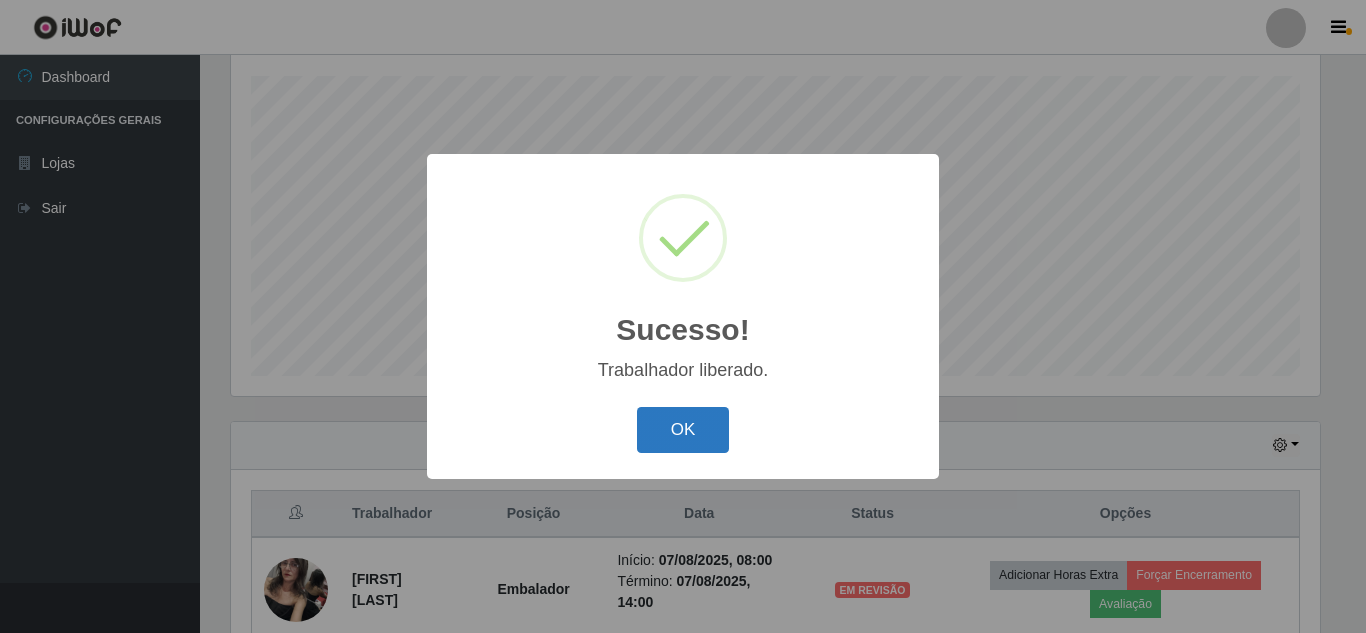 click on "OK" at bounding box center (683, 430) 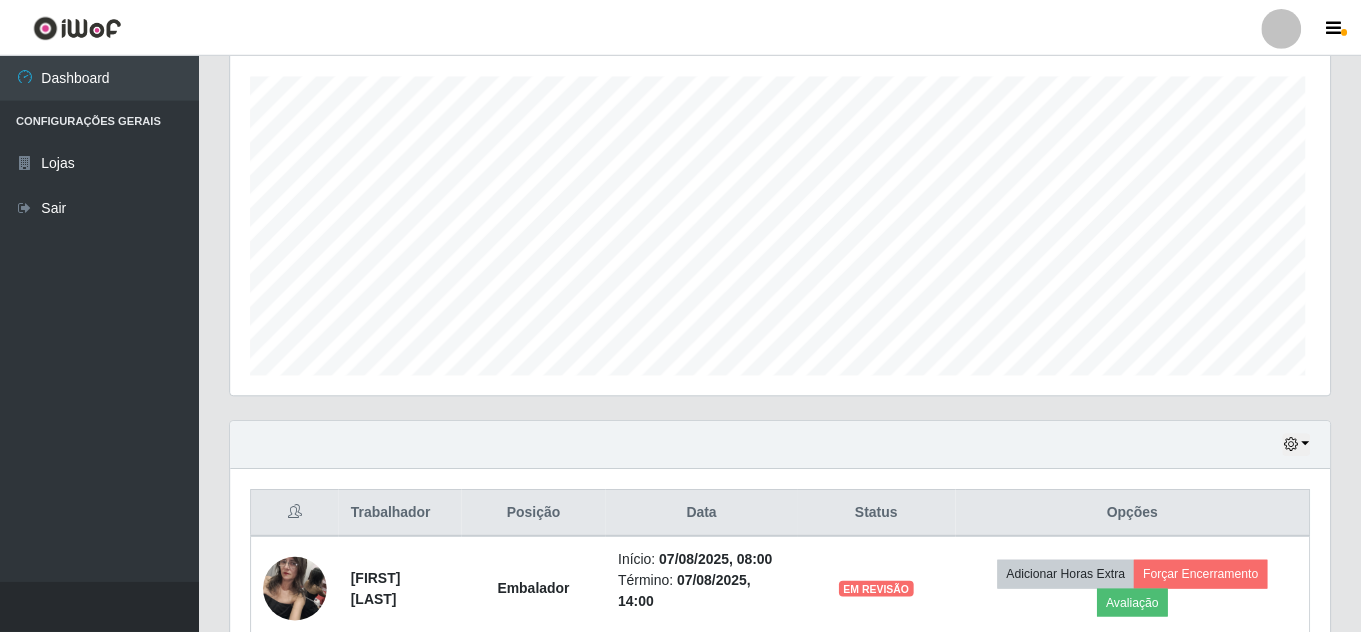 scroll, scrollTop: 999585, scrollLeft: 998901, axis: both 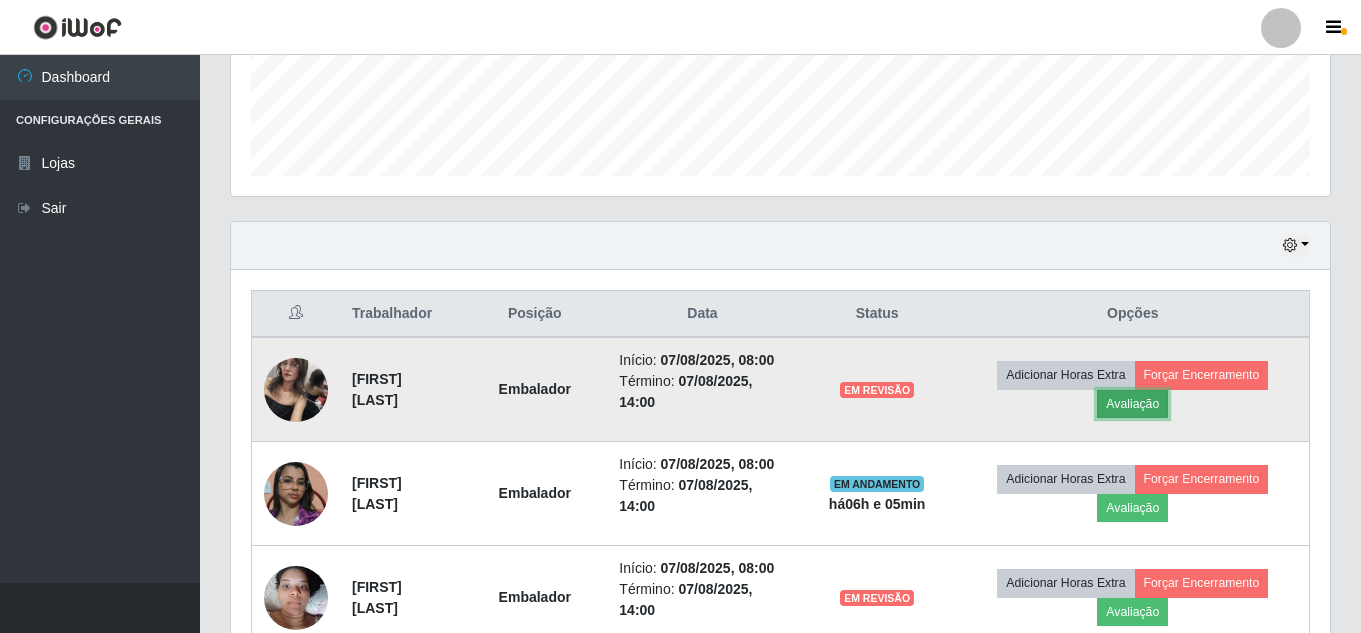 click on "Avaliação" at bounding box center [1132, 404] 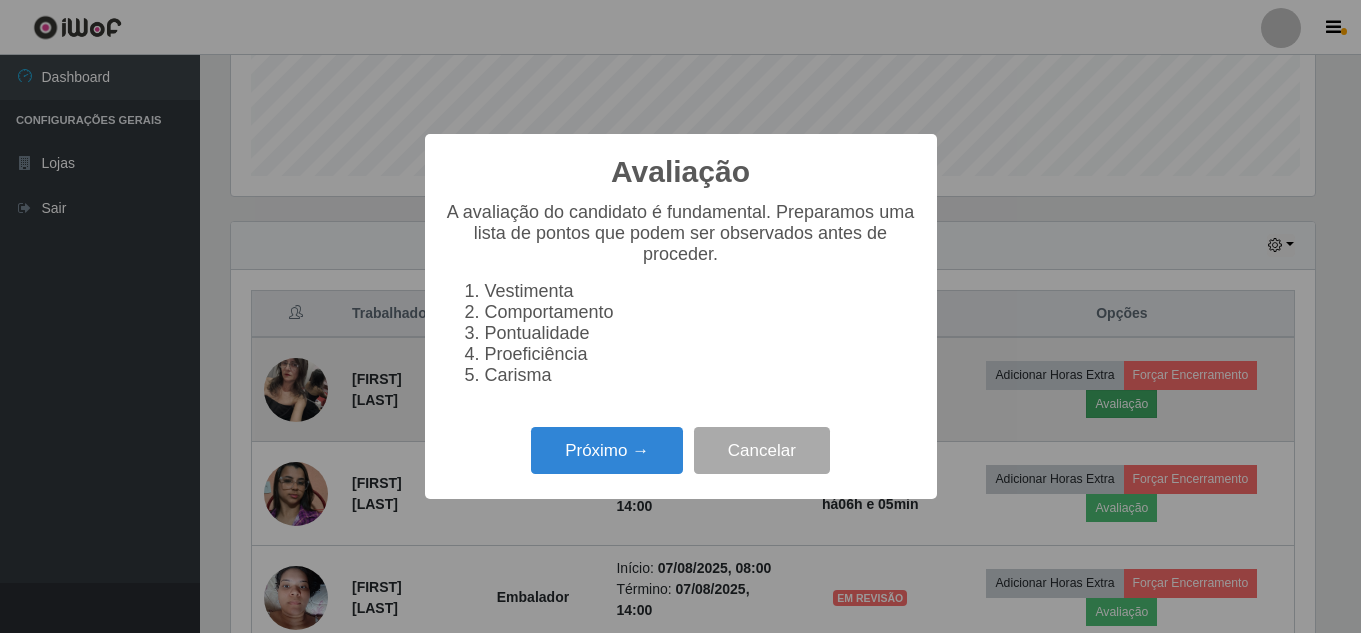 scroll, scrollTop: 999585, scrollLeft: 998911, axis: both 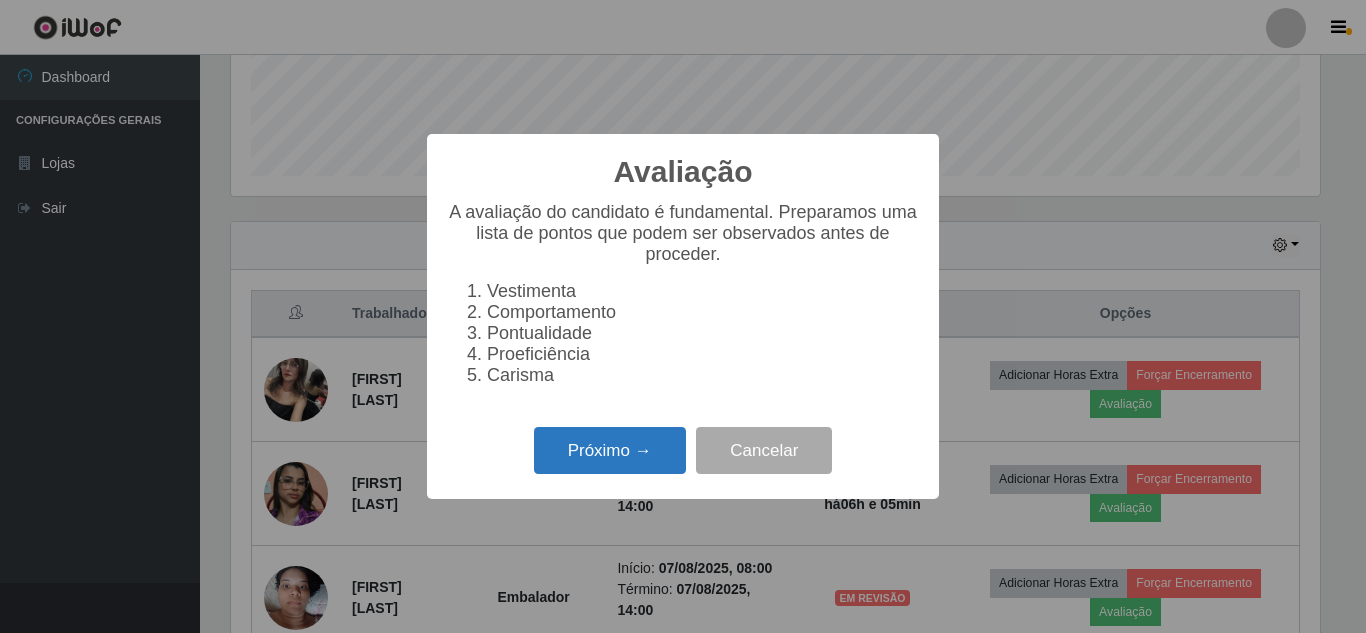 click on "Próximo →" at bounding box center (610, 450) 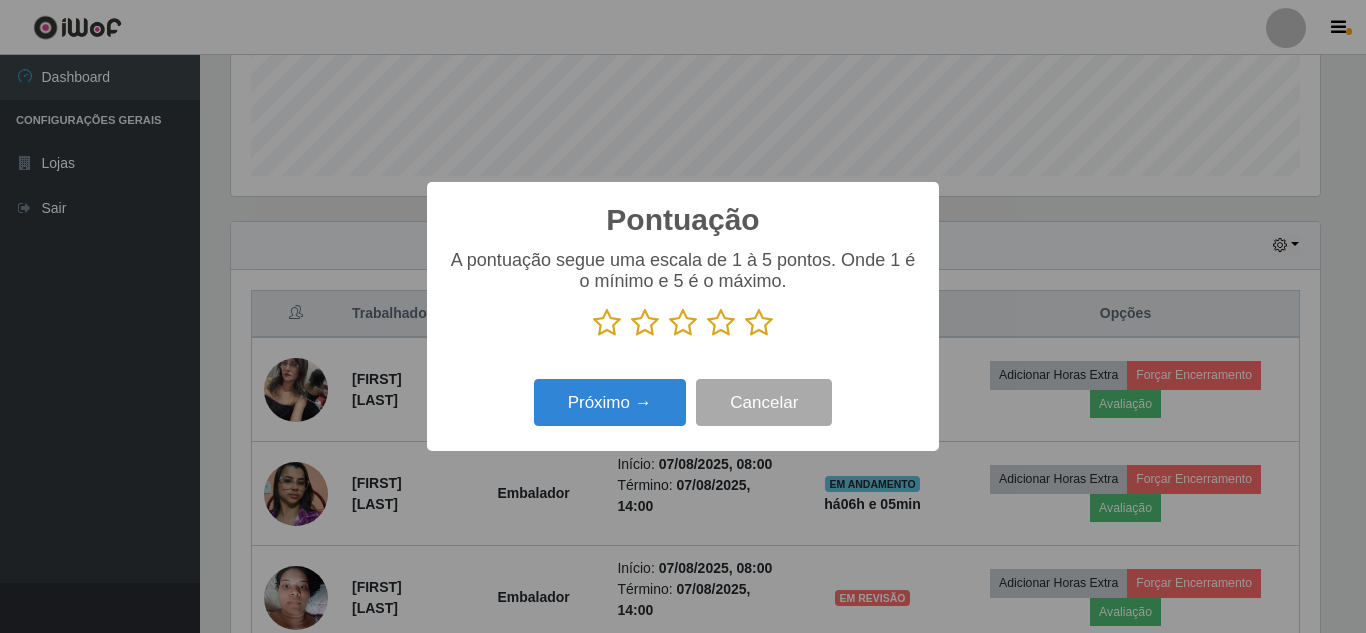 scroll, scrollTop: 999585, scrollLeft: 998911, axis: both 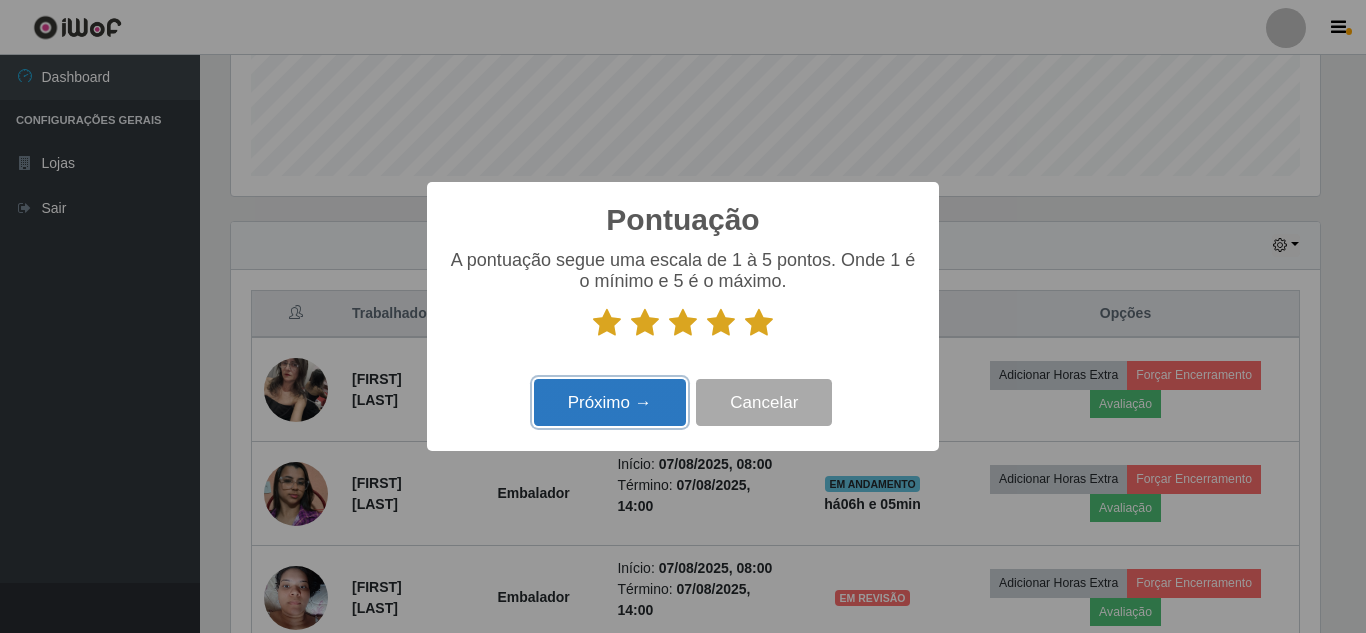 click on "Próximo →" at bounding box center [610, 402] 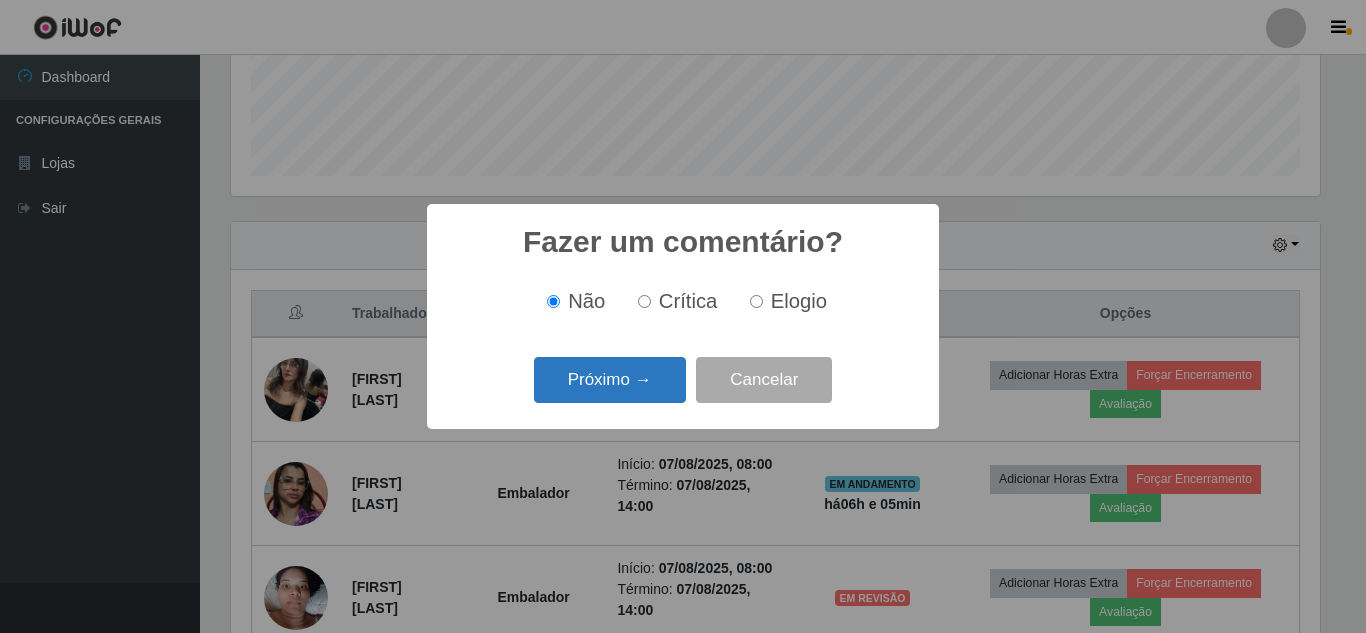 click on "Próximo →" at bounding box center (610, 380) 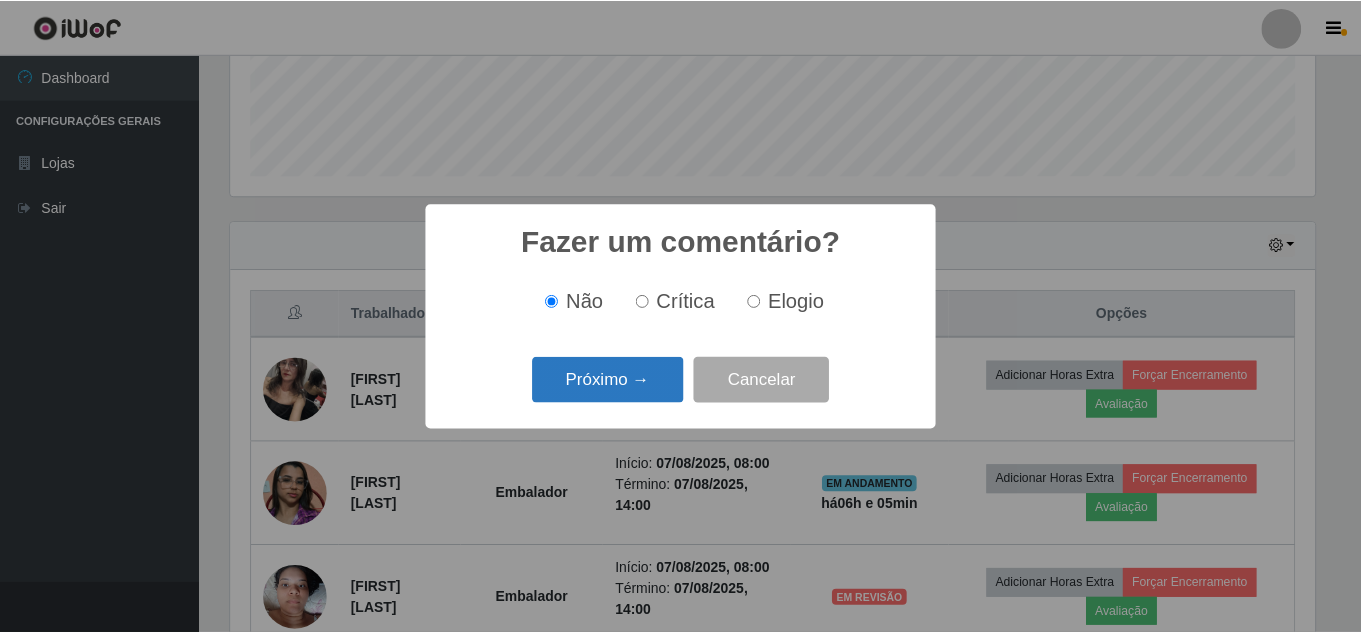 scroll, scrollTop: 999585, scrollLeft: 998911, axis: both 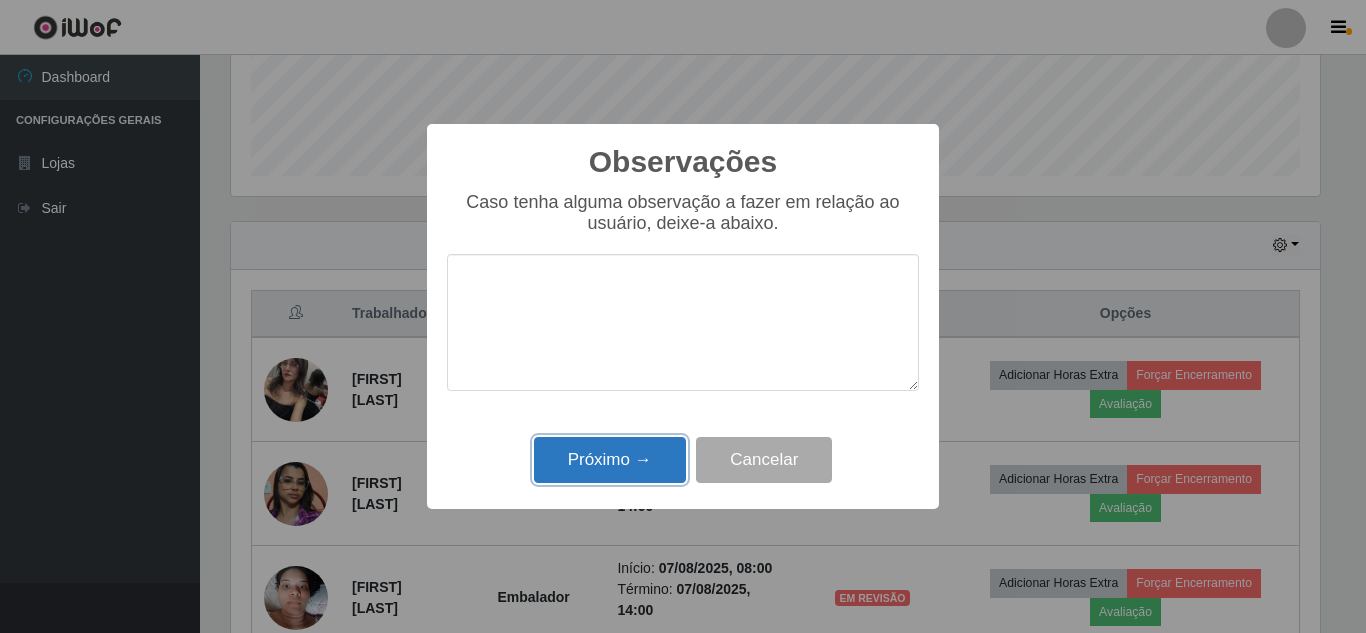 click on "Próximo →" at bounding box center (610, 460) 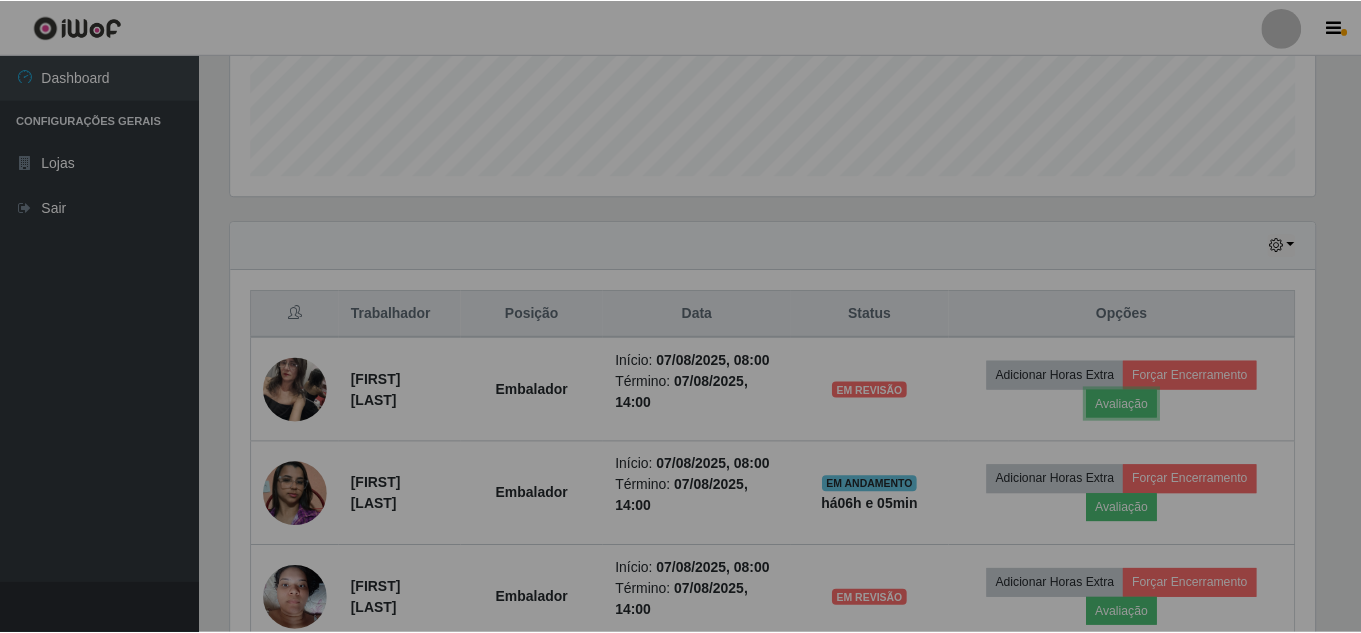 scroll, scrollTop: 999585, scrollLeft: 998901, axis: both 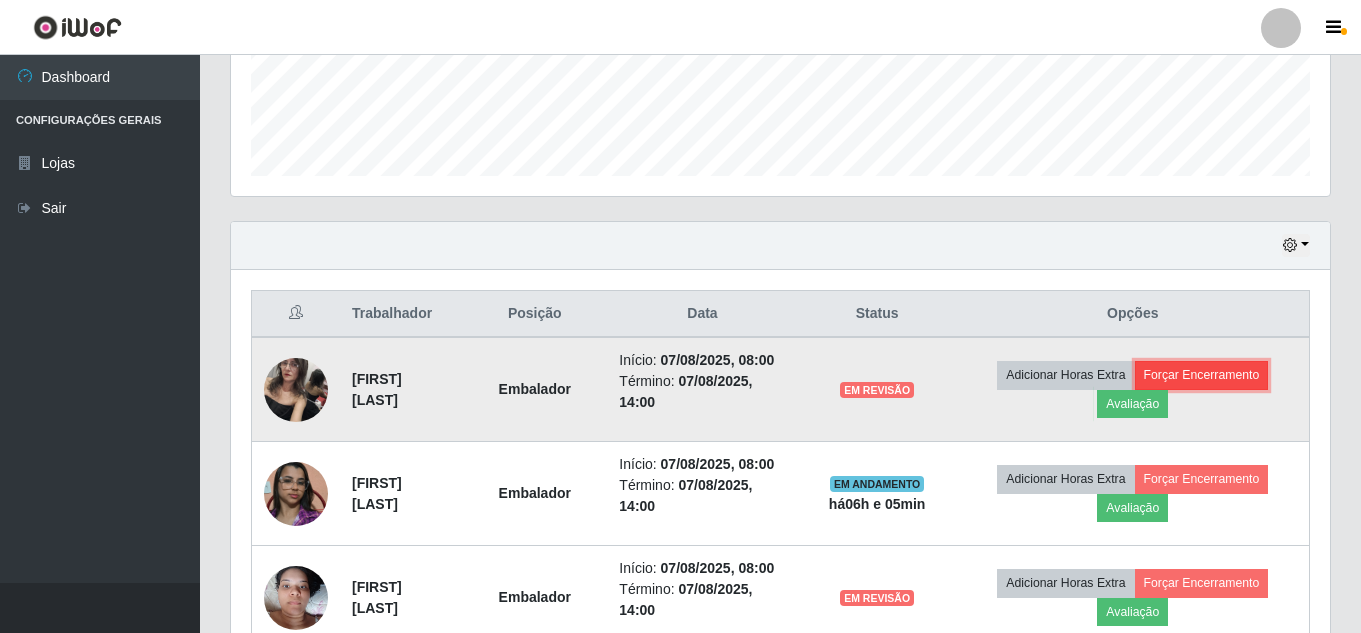 click on "Forçar Encerramento" at bounding box center [1202, 375] 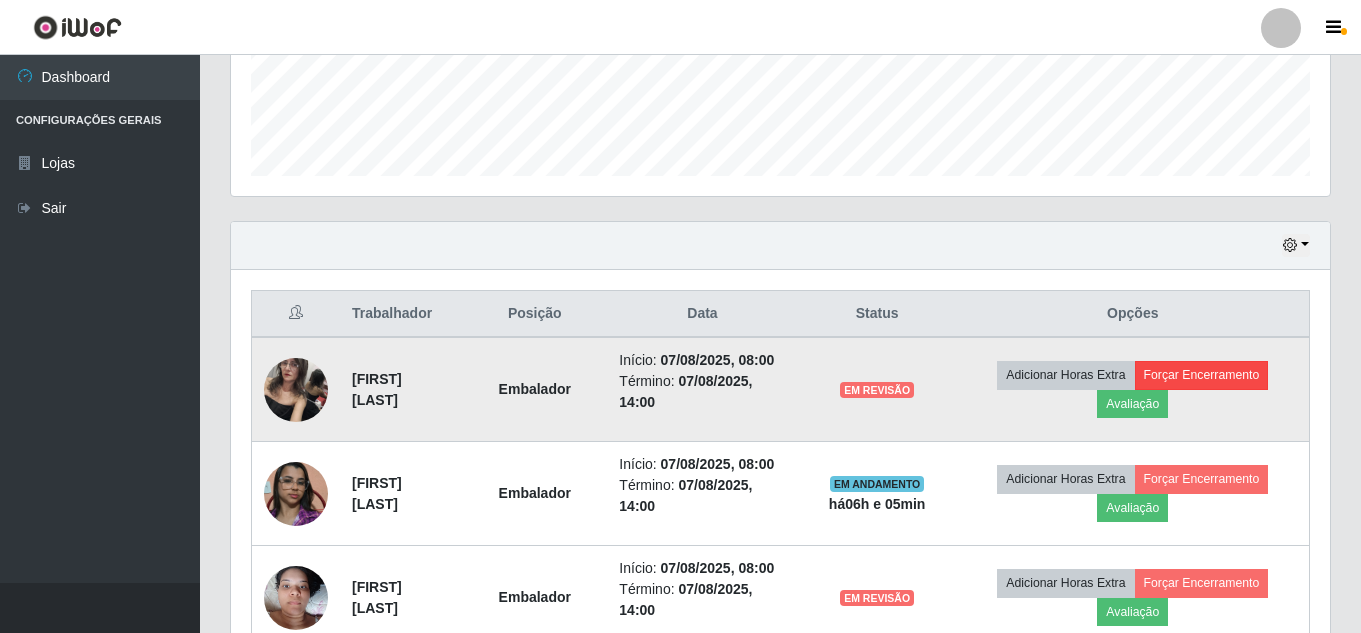 scroll, scrollTop: 999585, scrollLeft: 998911, axis: both 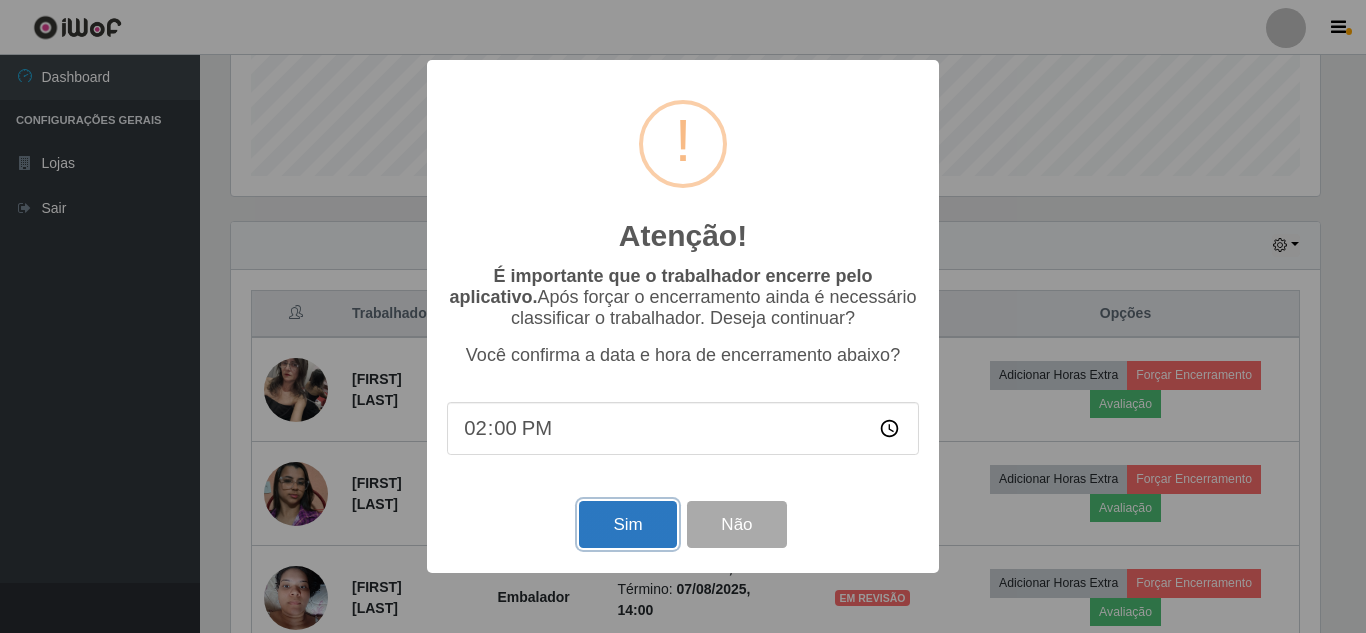 click on "Sim" at bounding box center (627, 524) 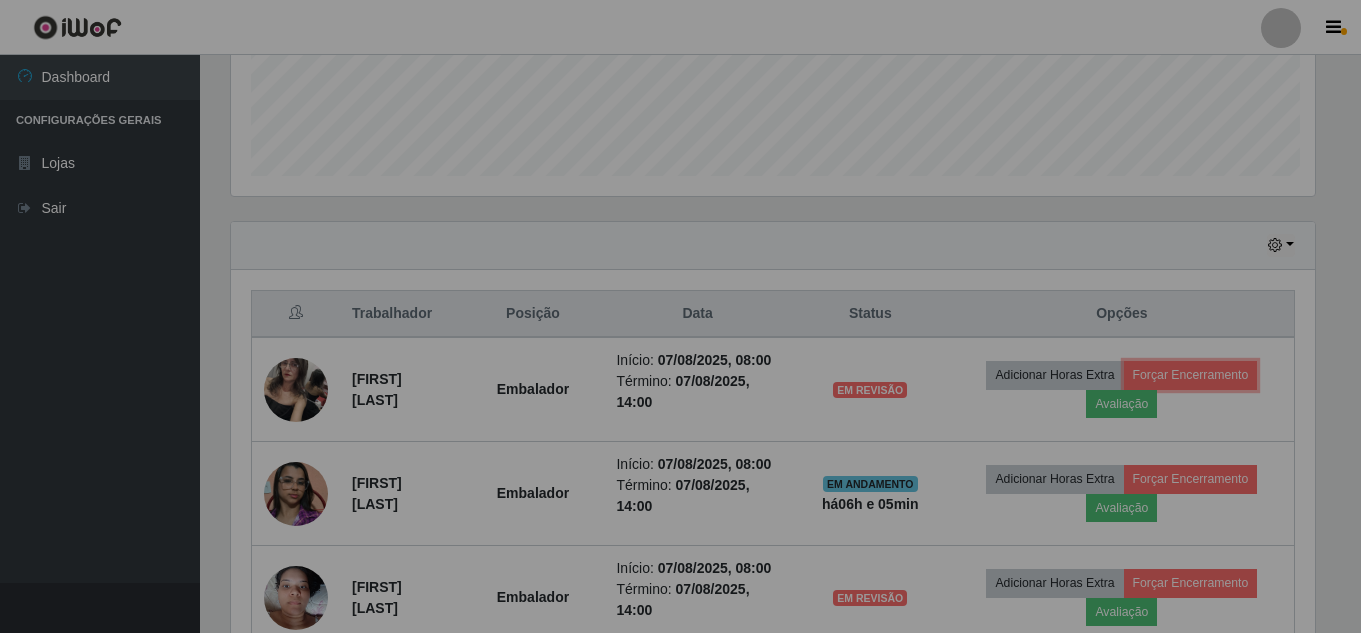 scroll, scrollTop: 999585, scrollLeft: 998901, axis: both 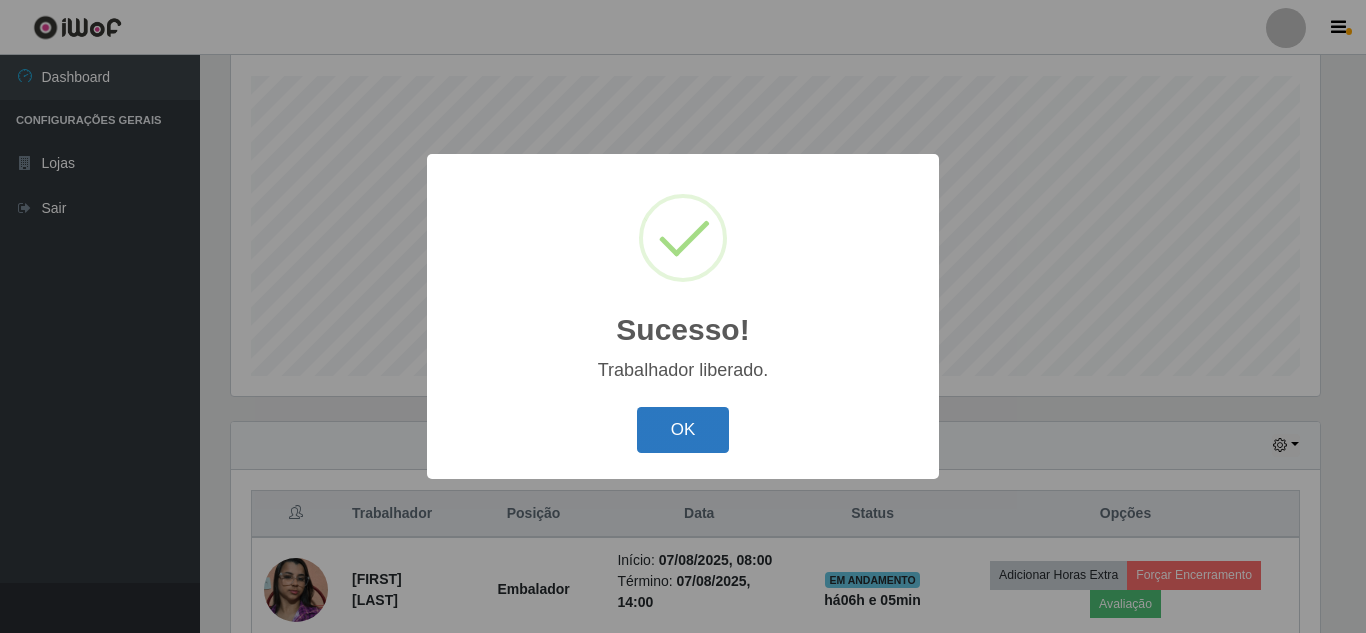 click on "OK" at bounding box center (683, 430) 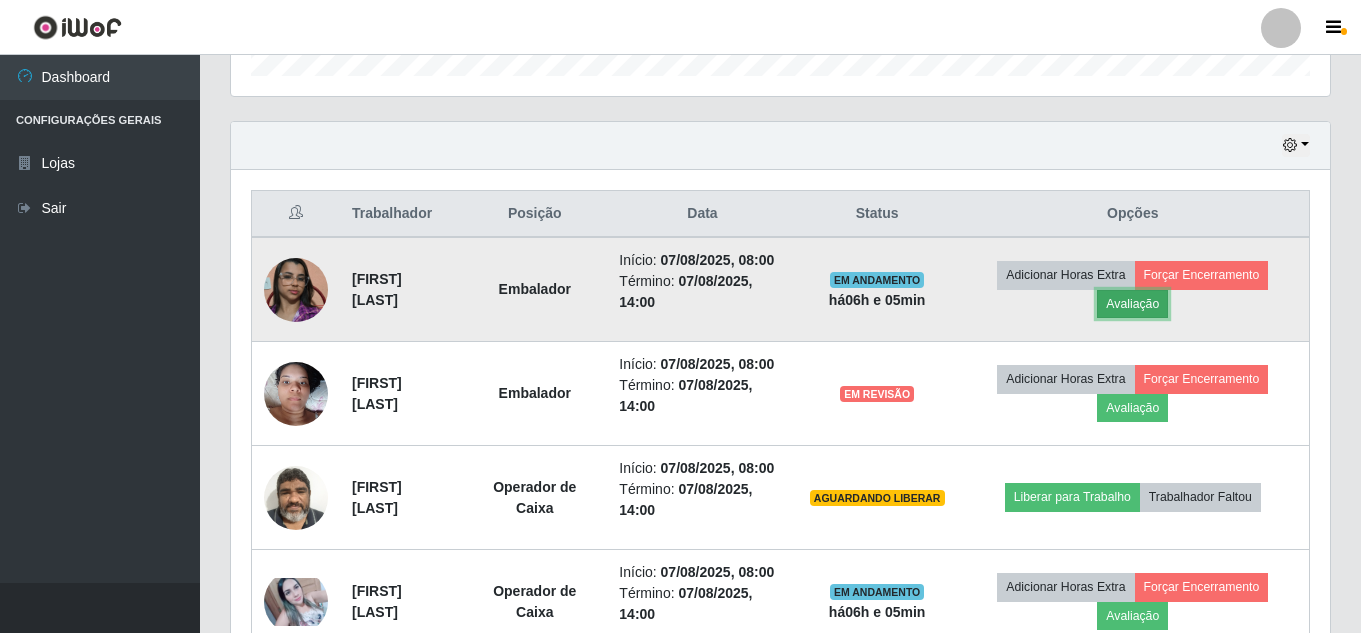 click on "Avaliação" at bounding box center (1132, 304) 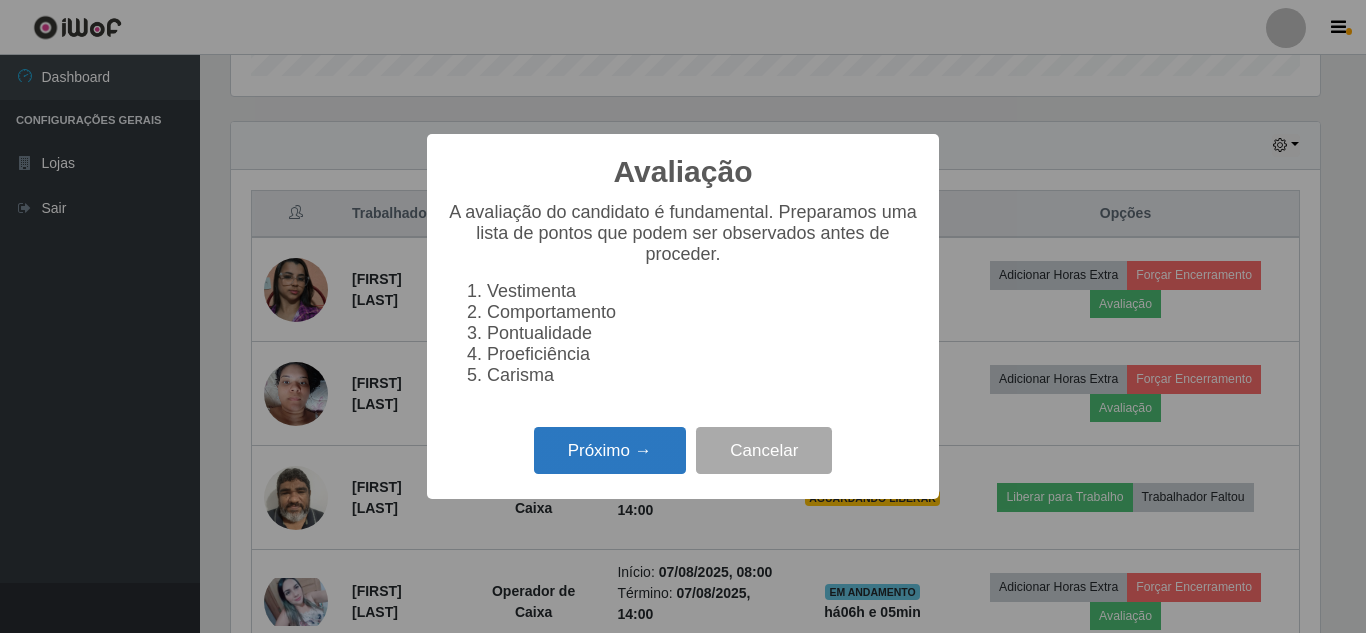 click on "Próximo →" at bounding box center (610, 450) 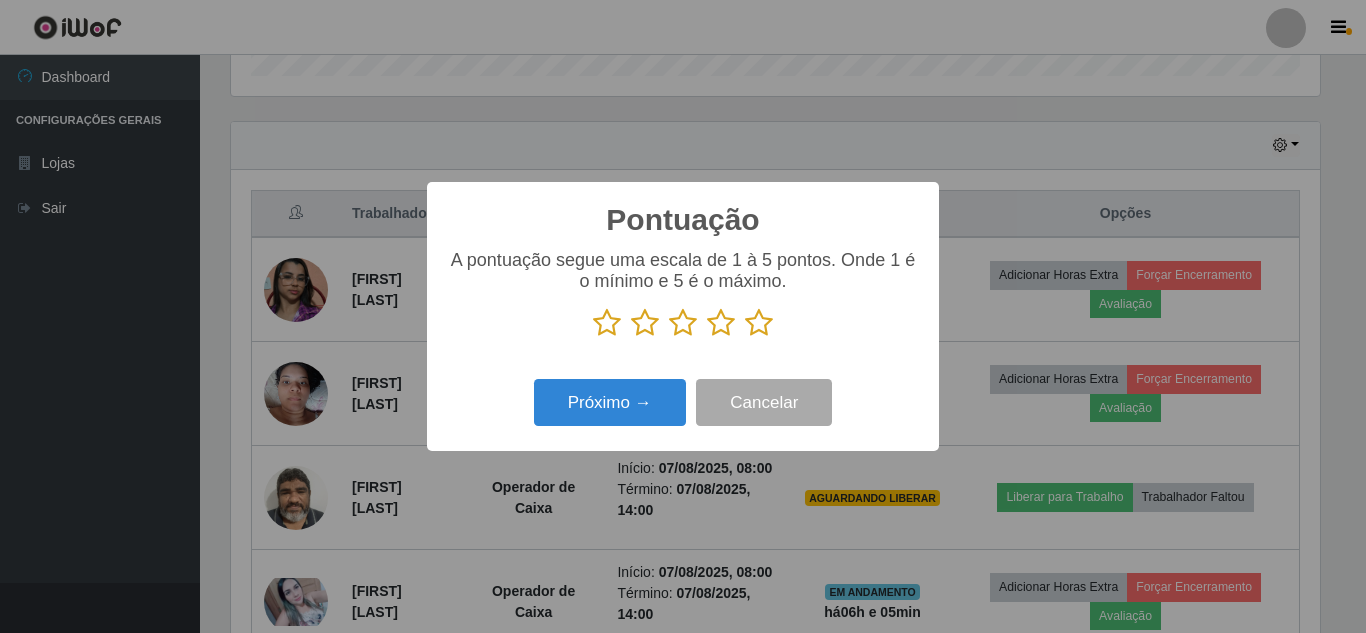 click at bounding box center [759, 323] 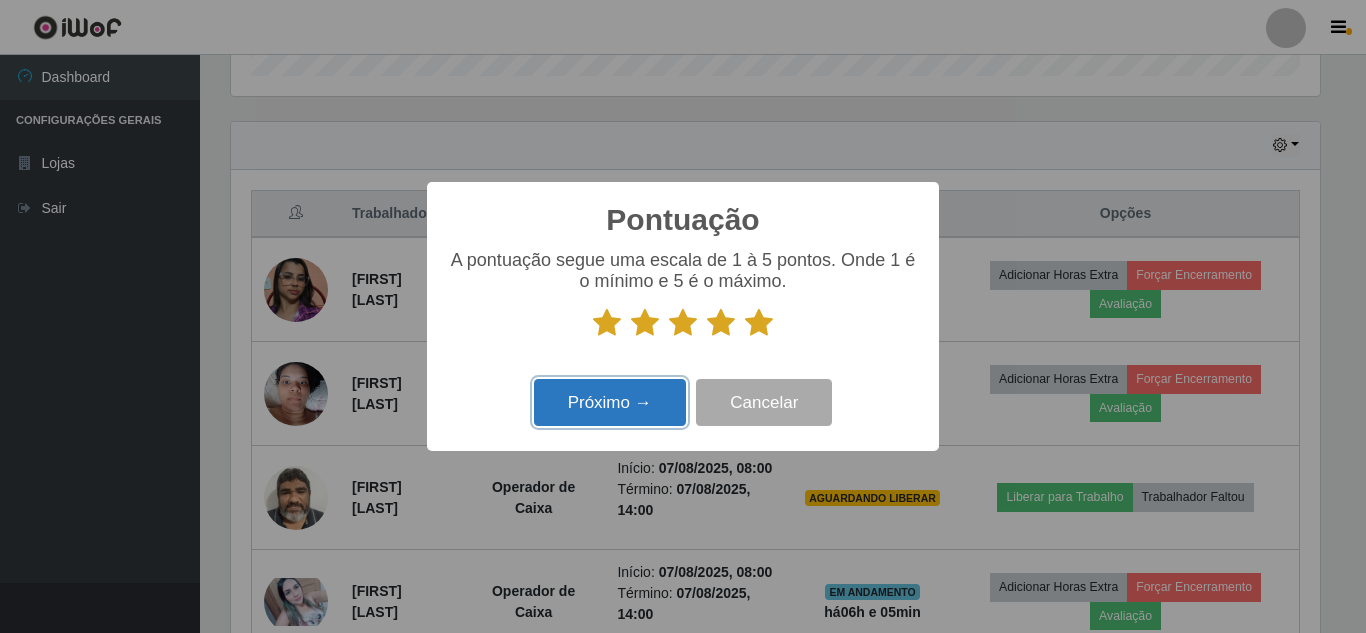 click on "Próximo →" at bounding box center [610, 402] 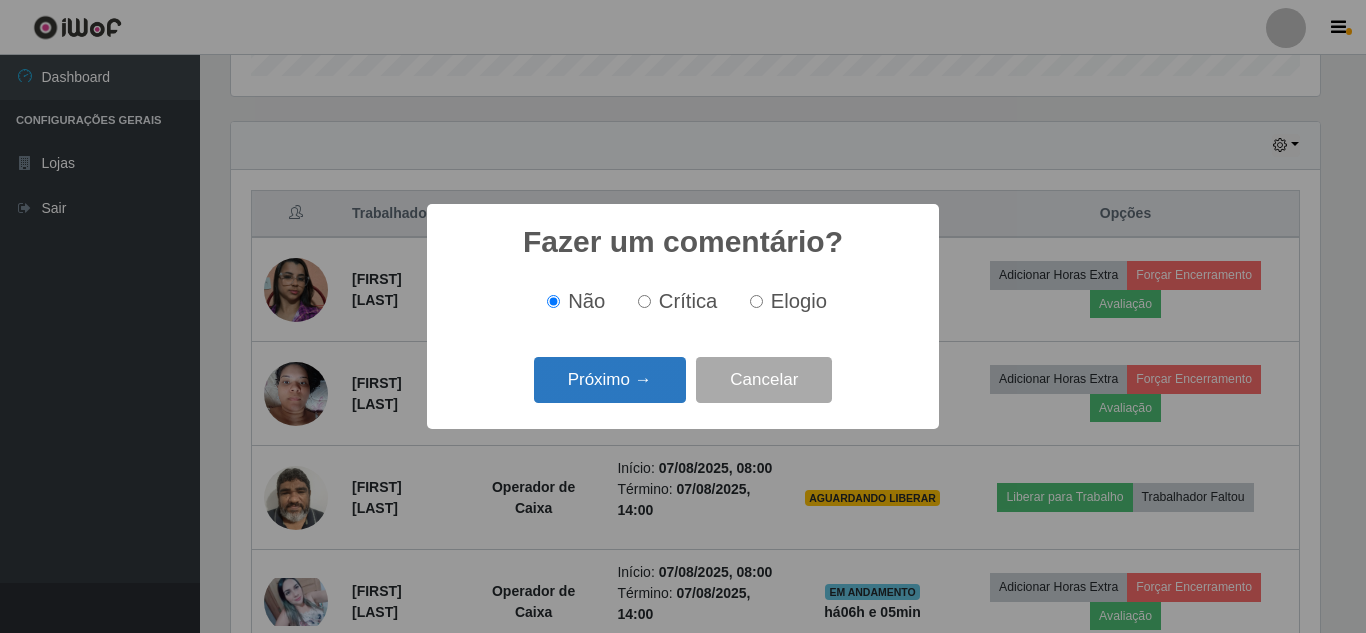 click on "Próximo →" at bounding box center [610, 380] 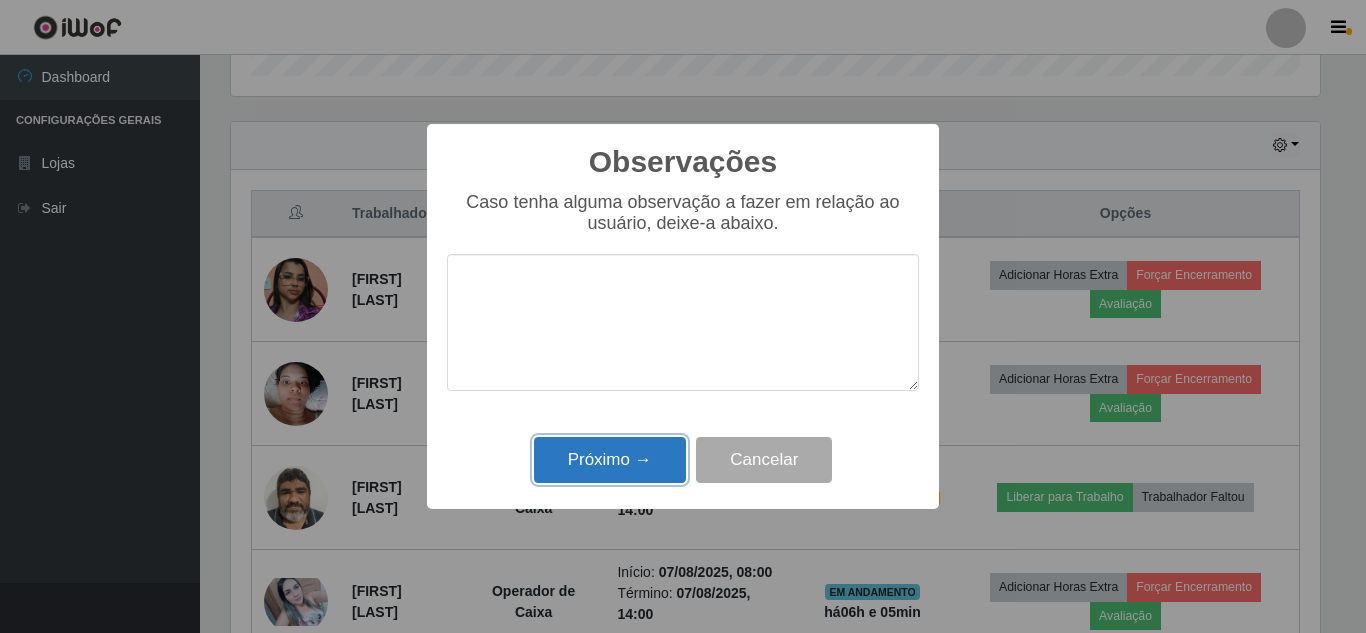 click on "Próximo →" at bounding box center [610, 460] 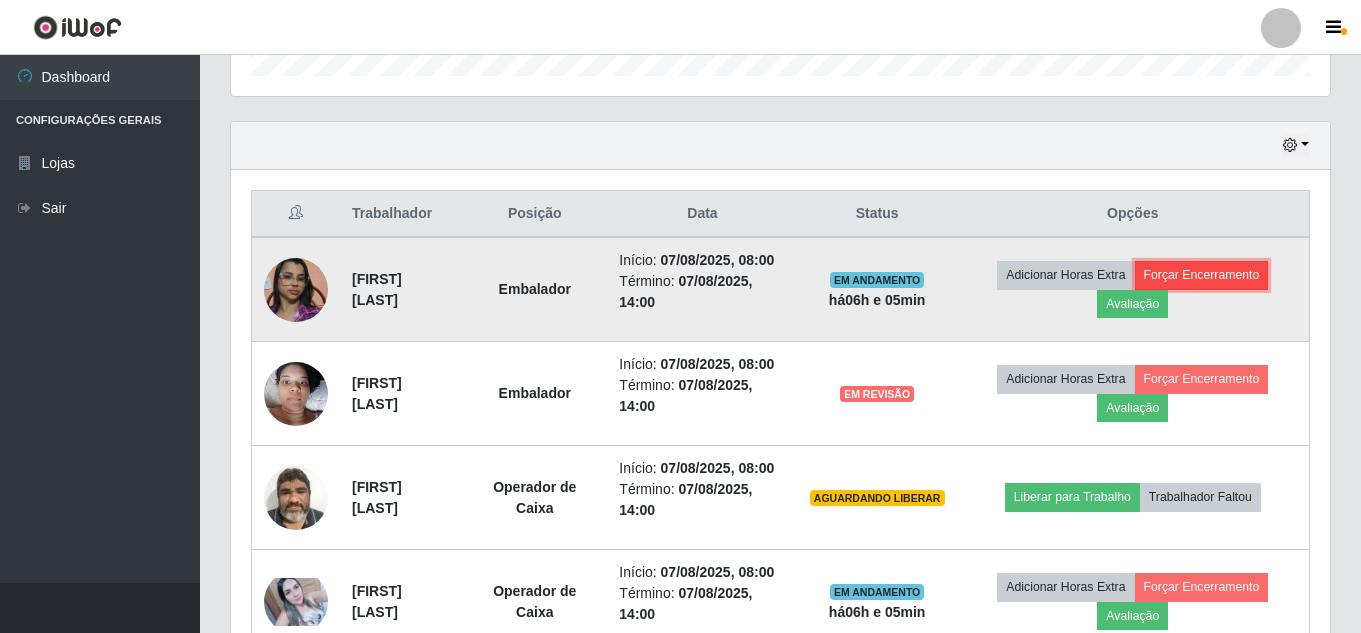 click on "Forçar Encerramento" at bounding box center [1202, 275] 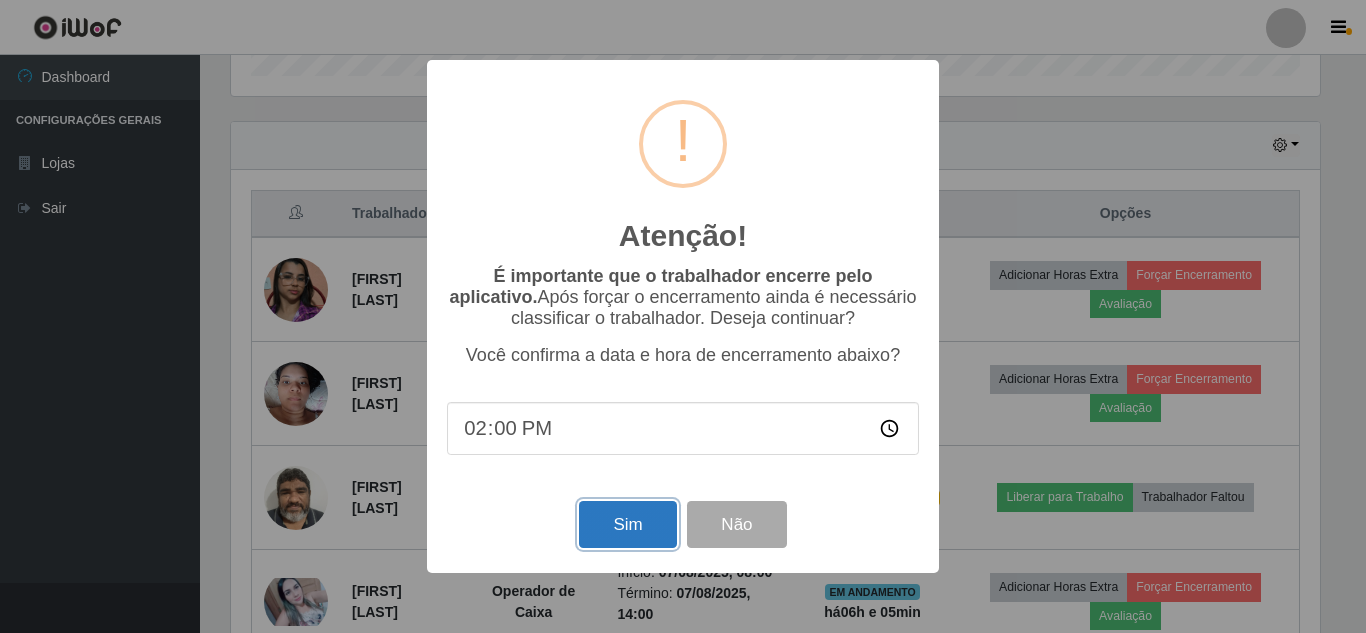 click on "Sim" at bounding box center [627, 524] 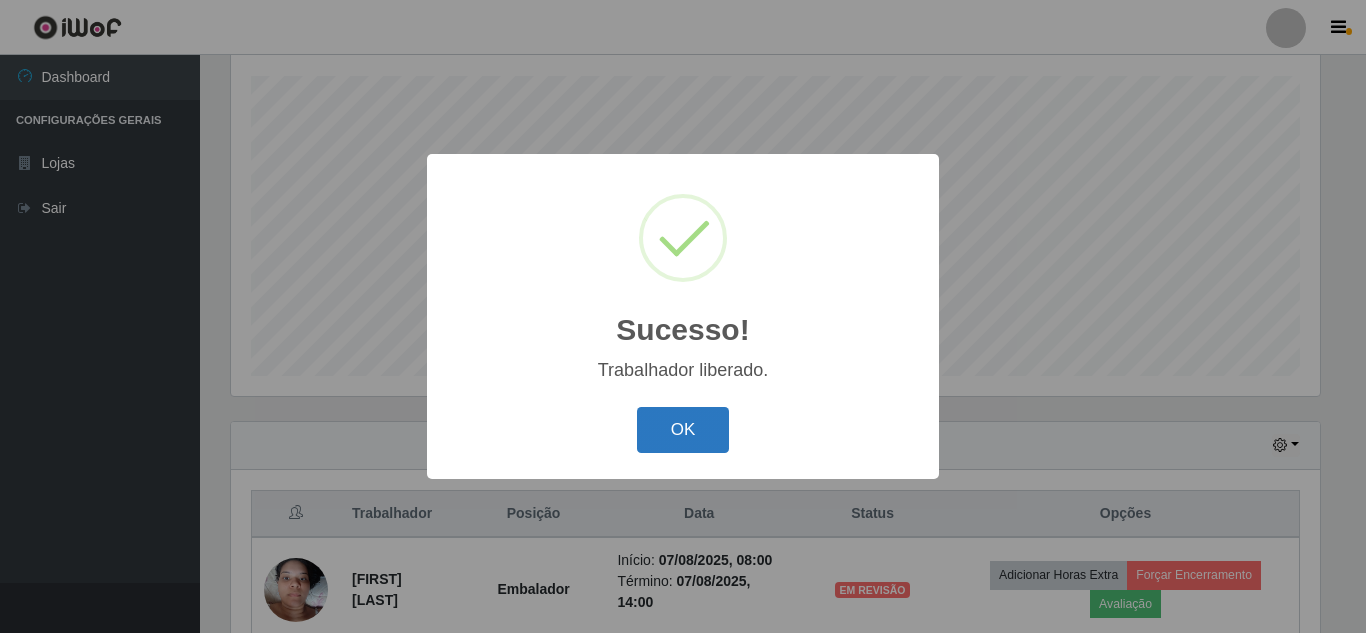 click on "OK" at bounding box center (683, 430) 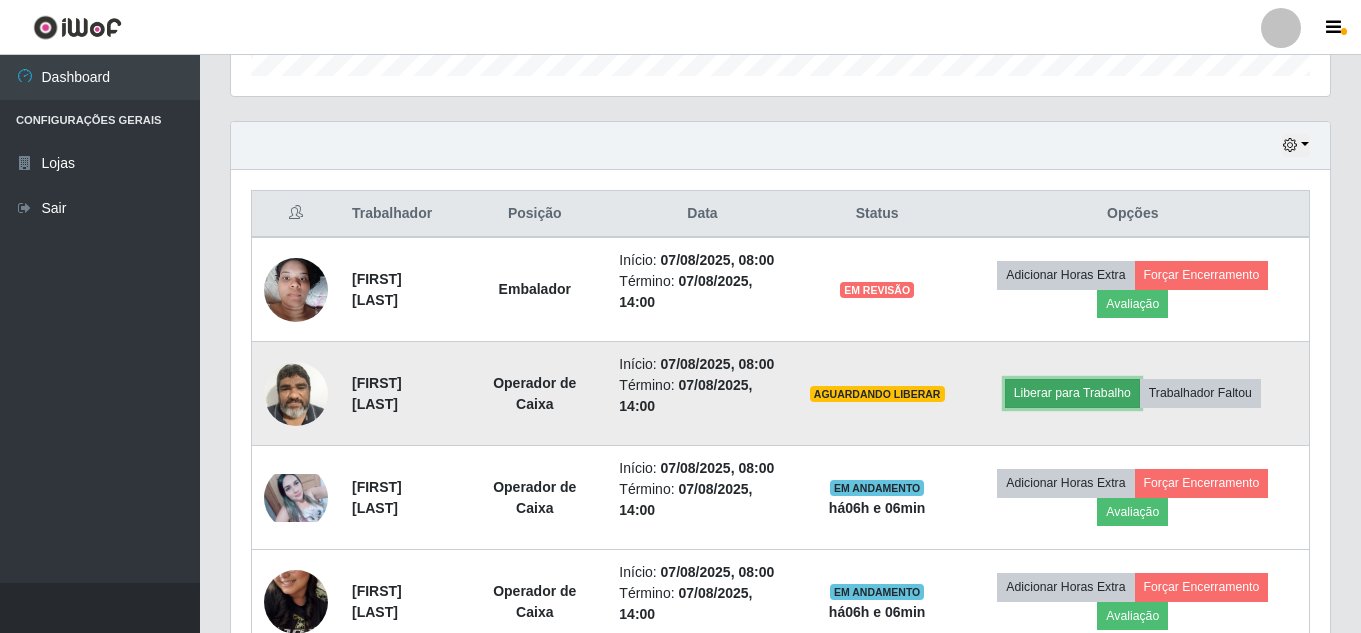 click on "Liberar para Trabalho" at bounding box center (1072, 393) 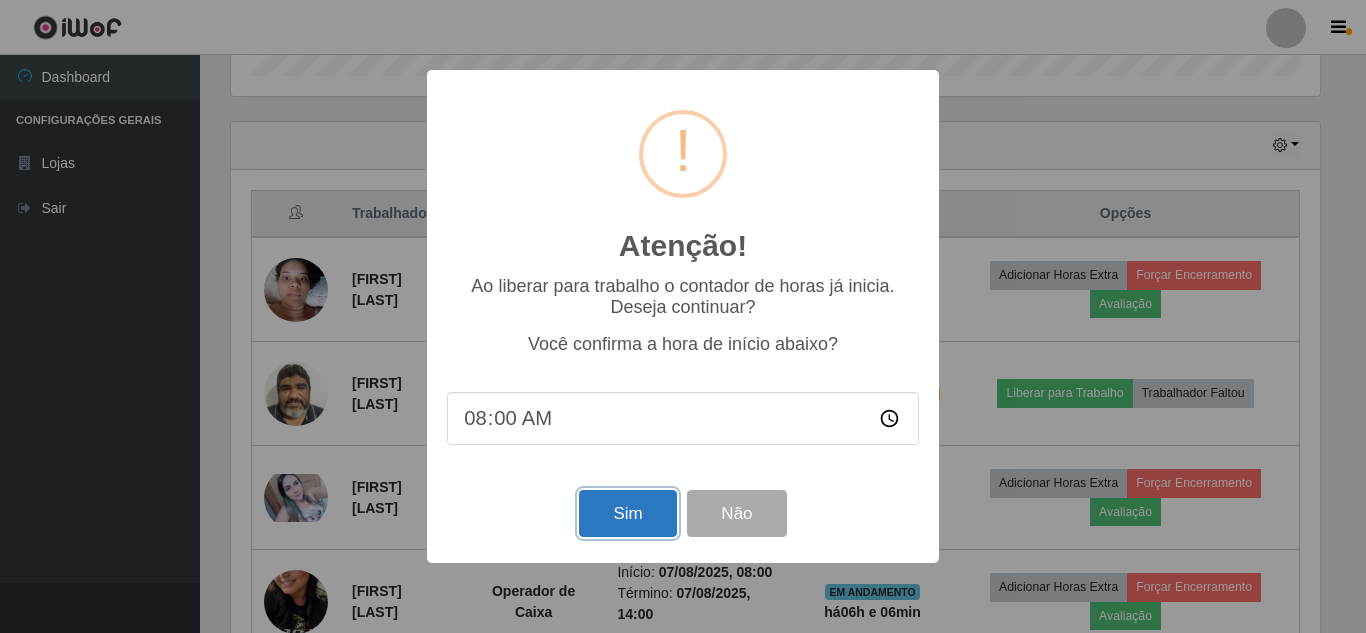 click on "Sim" at bounding box center [627, 513] 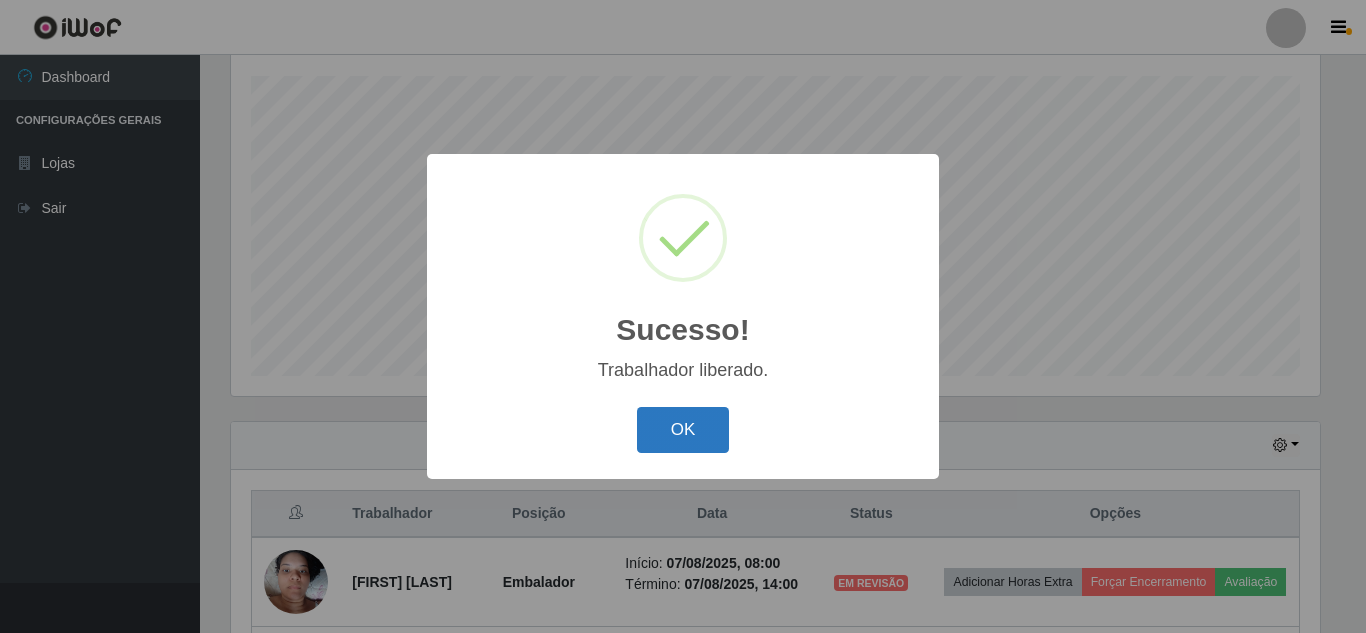 click on "OK" at bounding box center [683, 430] 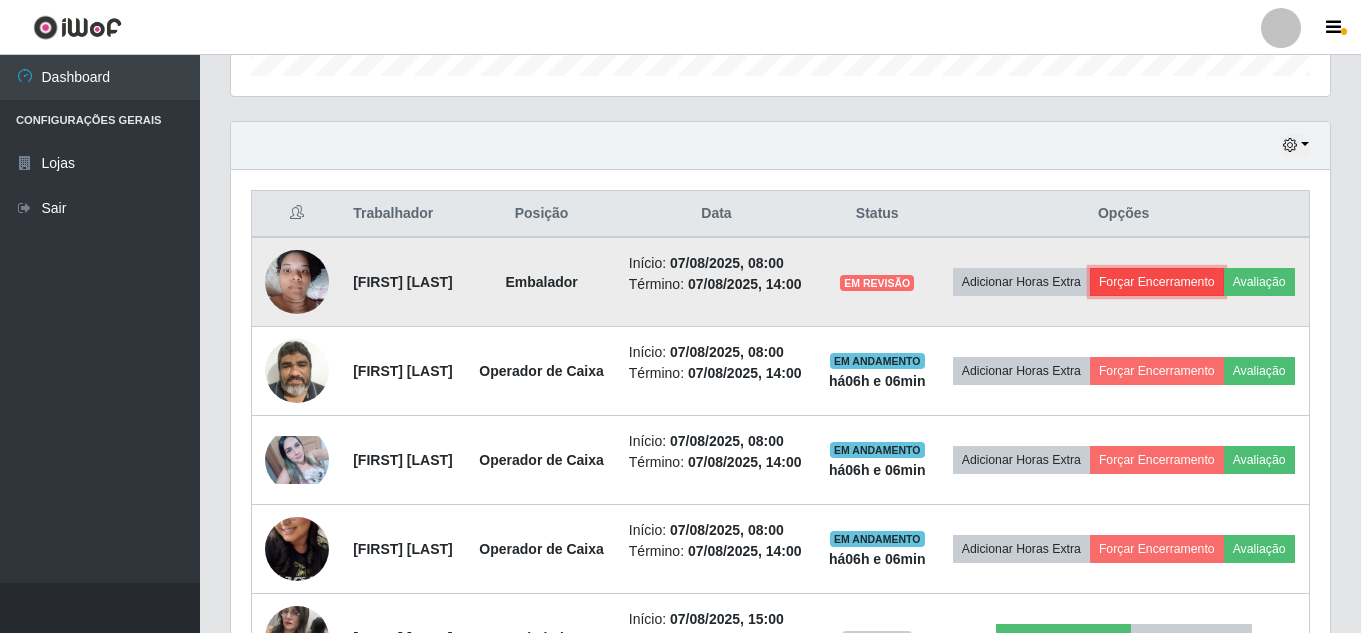 click on "Forçar Encerramento" at bounding box center (1157, 282) 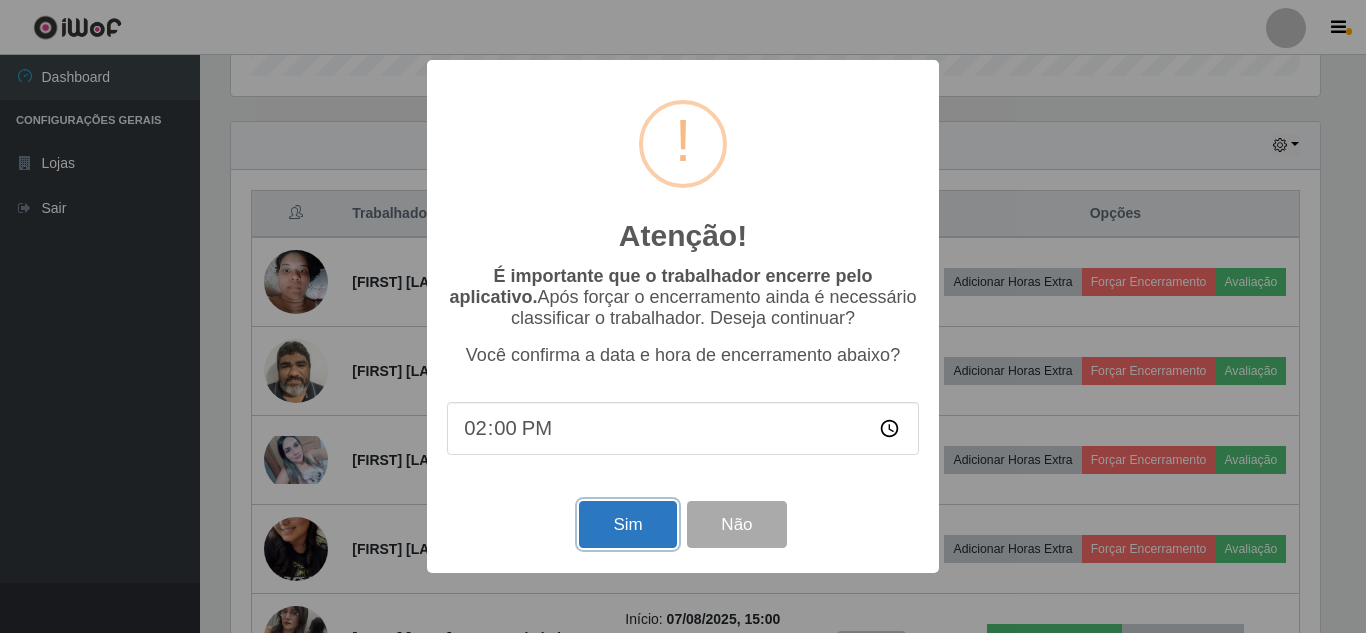 click on "Sim" at bounding box center [627, 524] 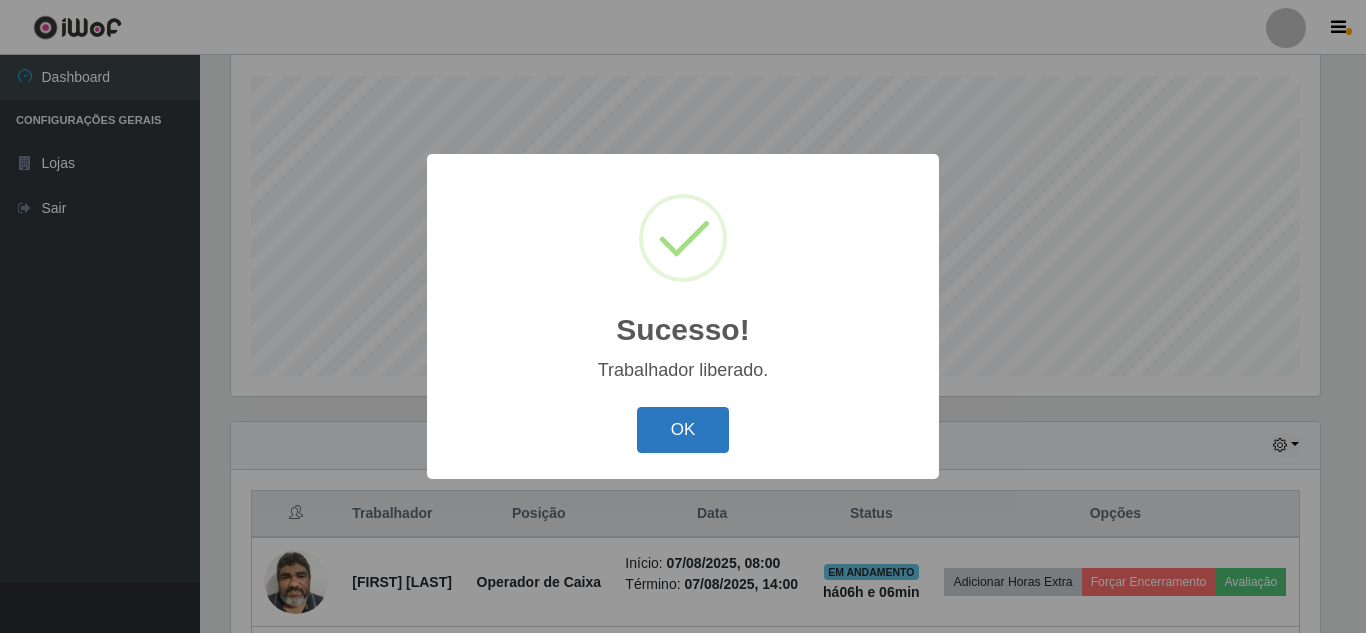click on "OK" at bounding box center (683, 430) 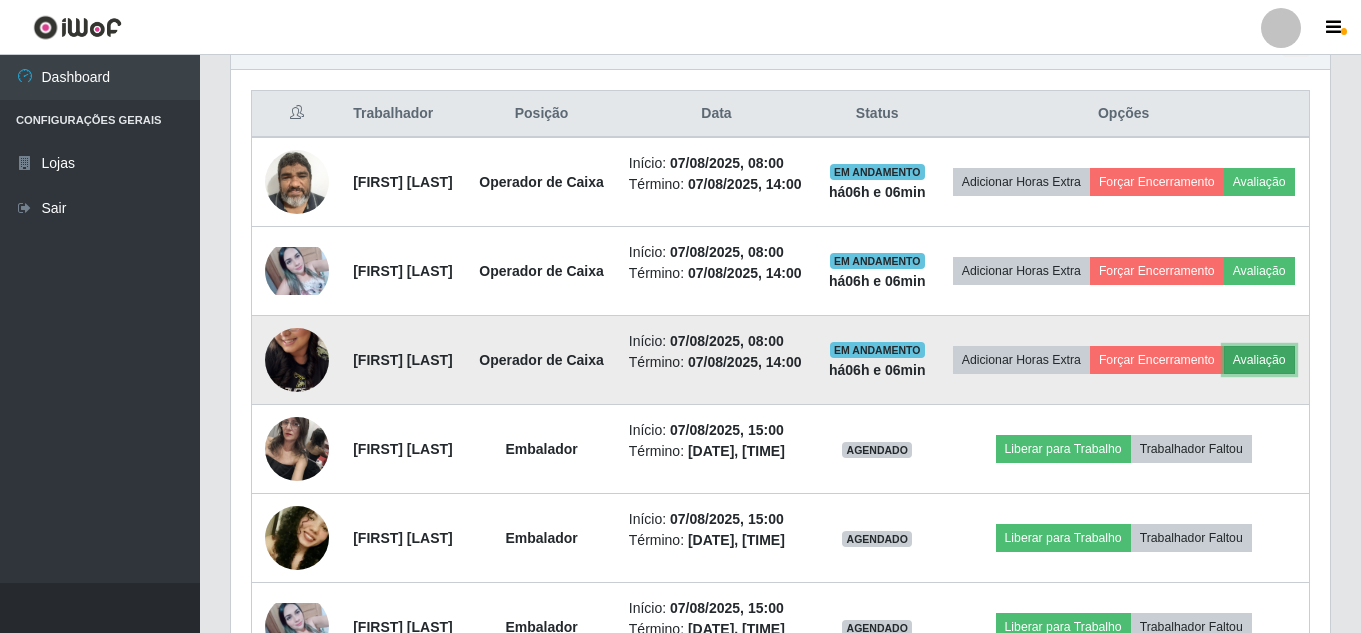 click on "Avaliação" at bounding box center (1259, 360) 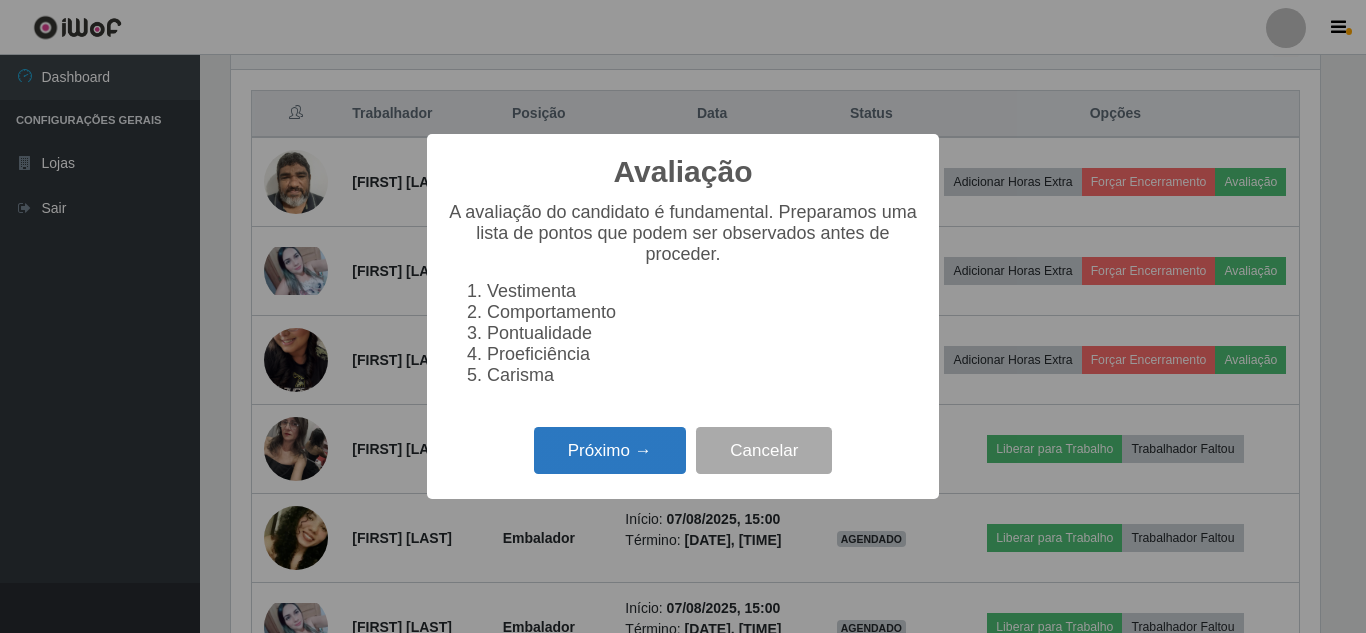 click on "Próximo →" at bounding box center [610, 450] 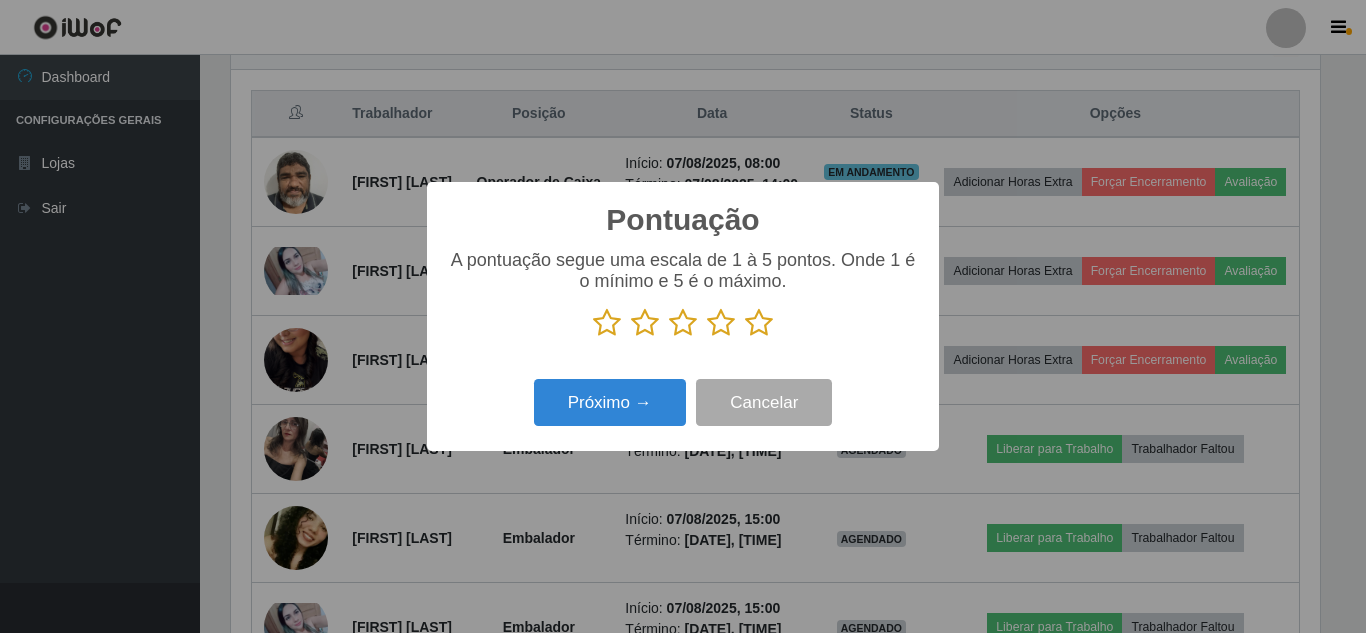 click at bounding box center [759, 323] 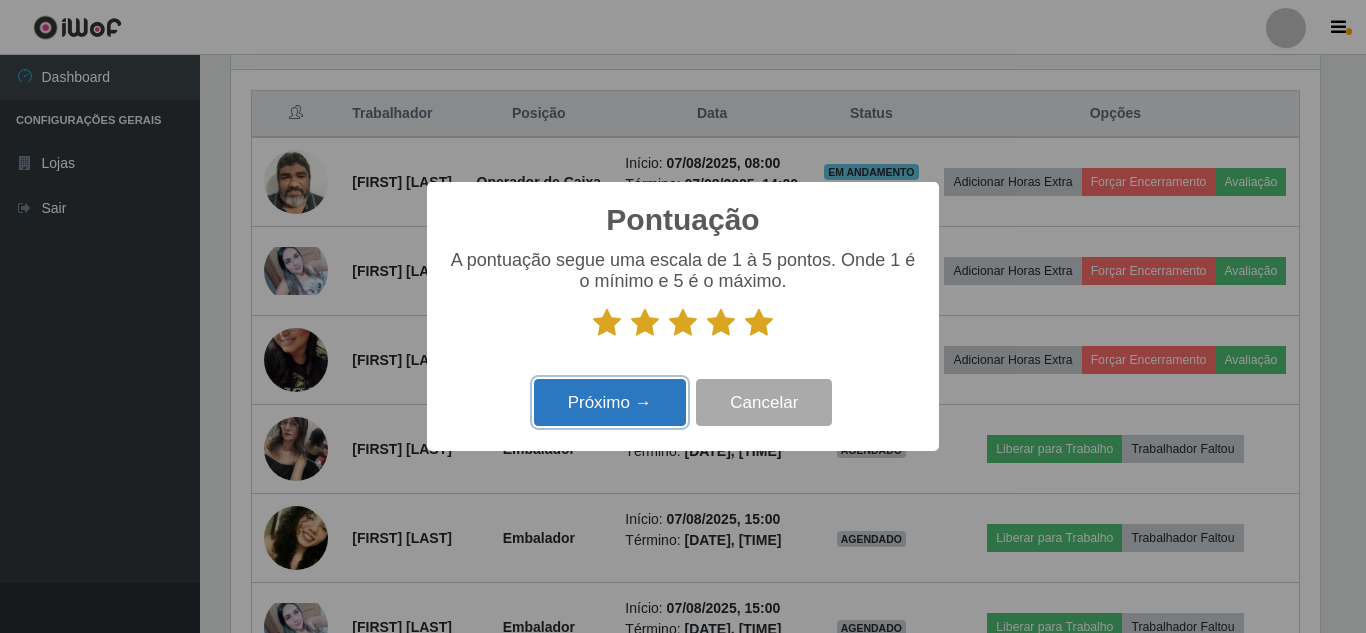 click on "Próximo →" at bounding box center (610, 402) 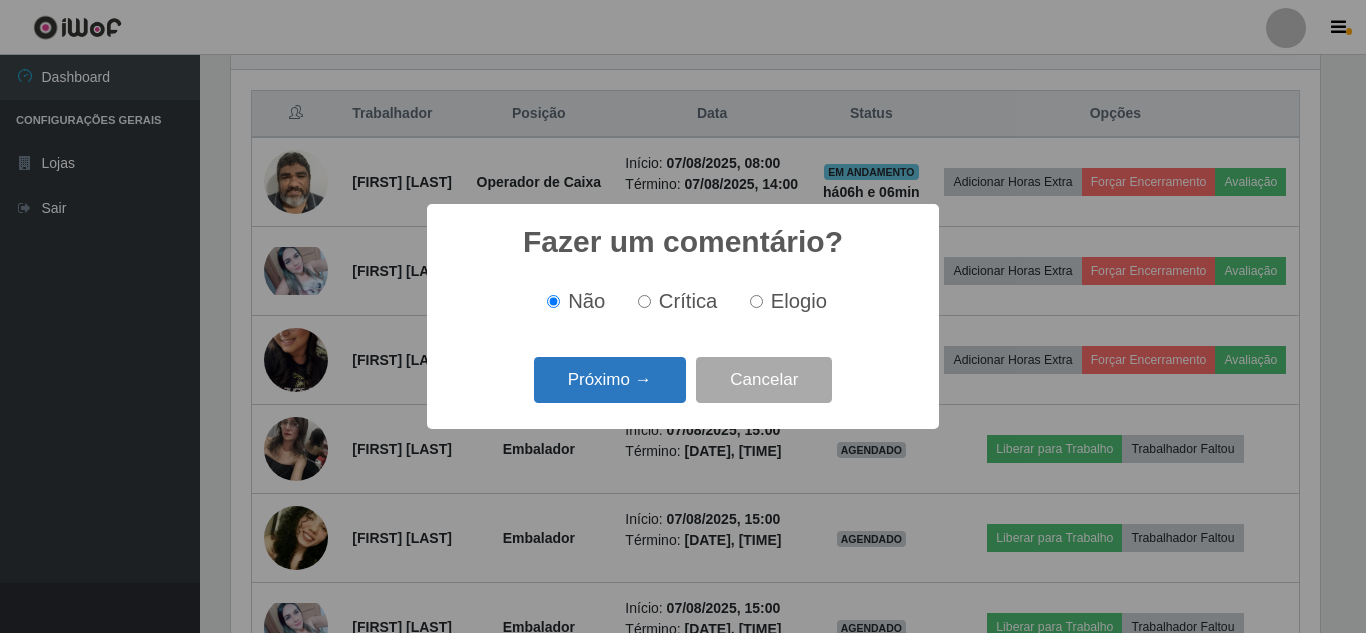 click on "Próximo →" at bounding box center [610, 380] 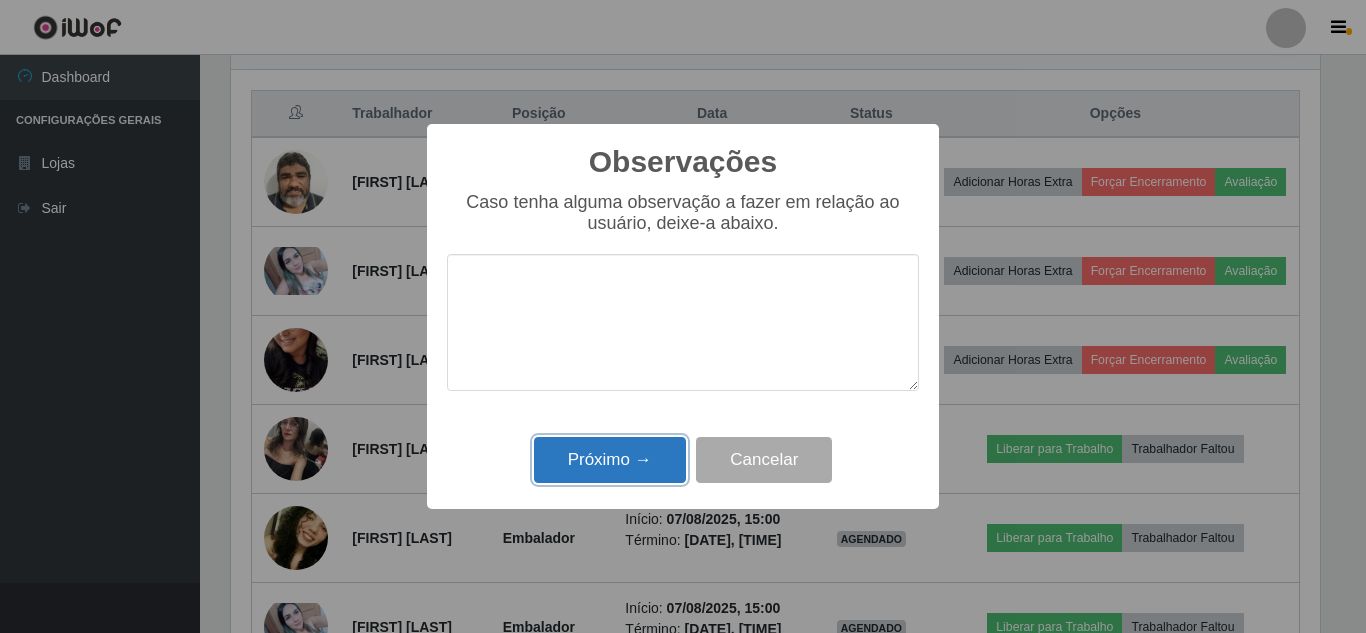 click on "Próximo →" at bounding box center [610, 460] 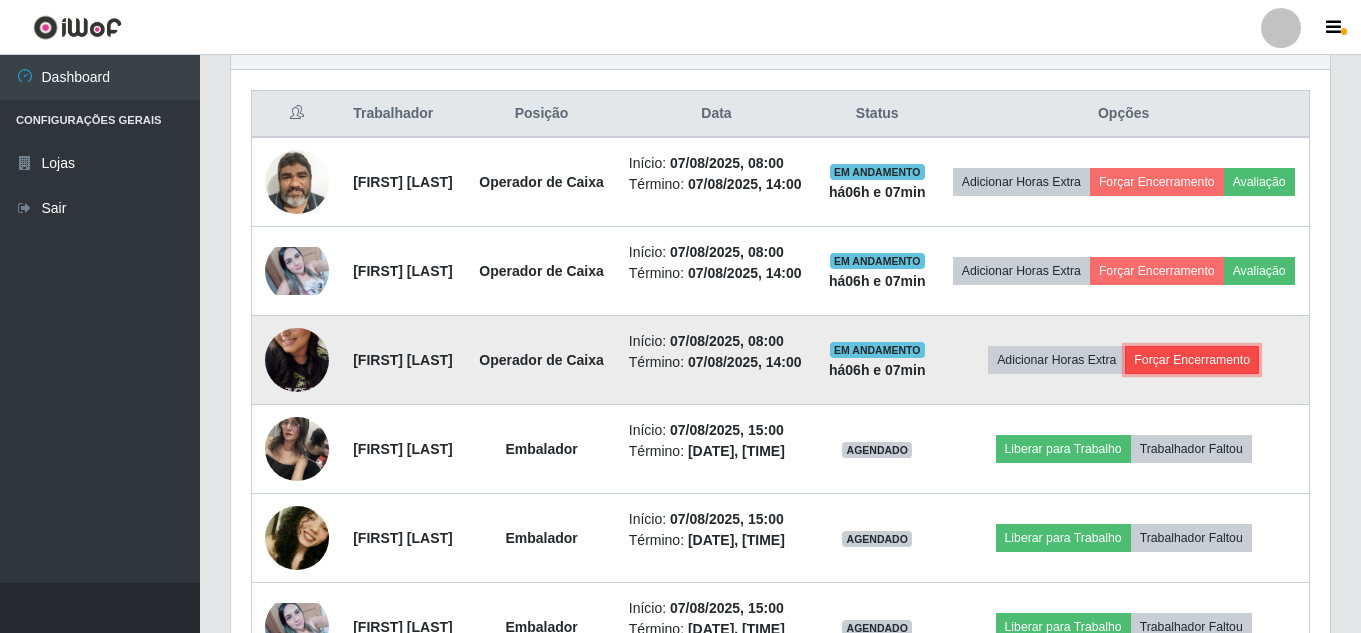 click on "Forçar Encerramento" at bounding box center (1192, 360) 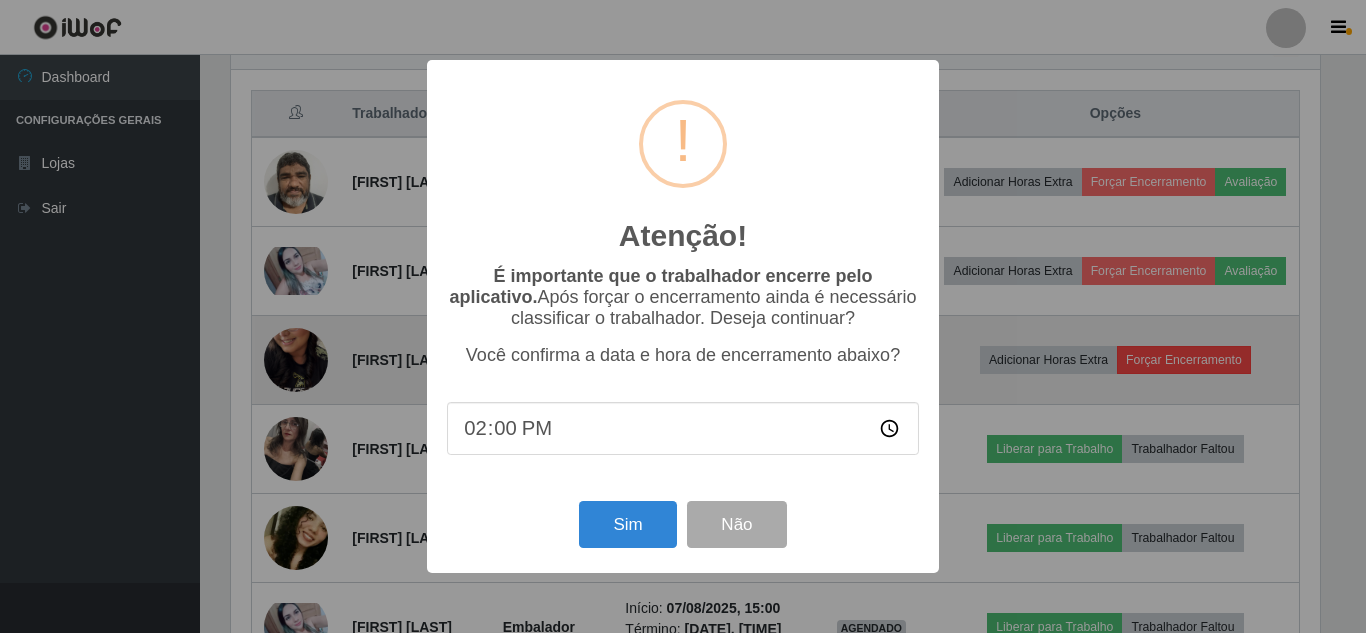 scroll, scrollTop: 999585, scrollLeft: 998911, axis: both 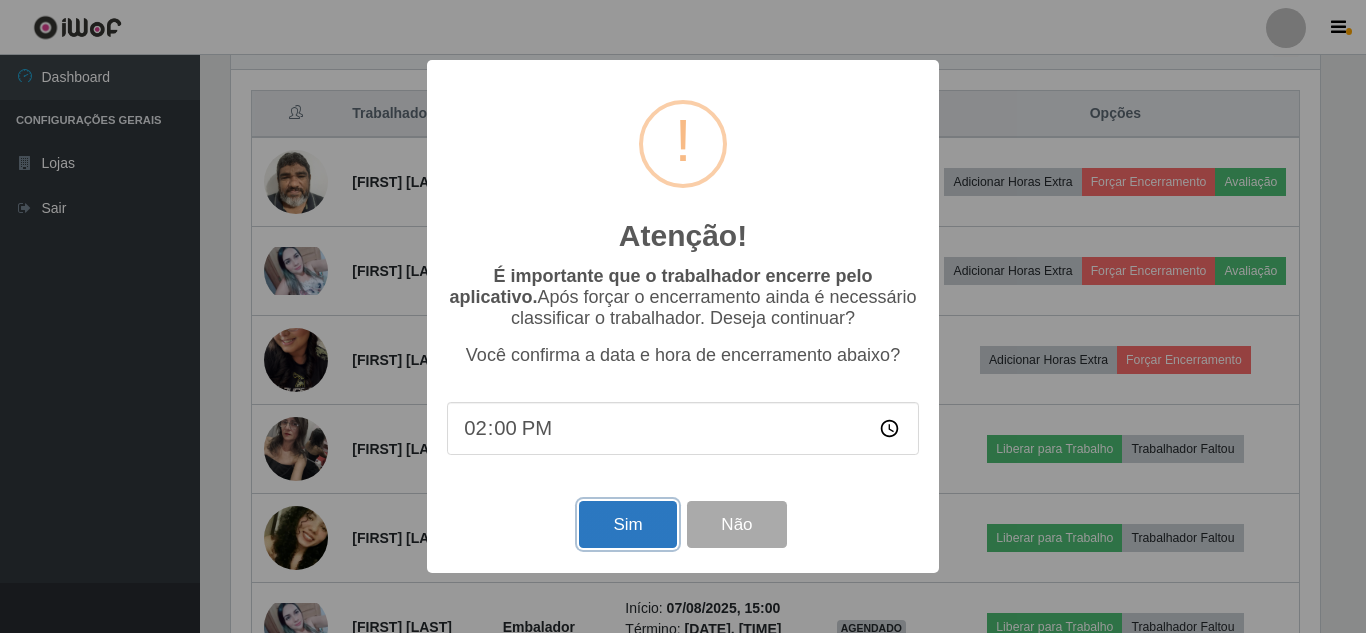 click on "Sim" at bounding box center (627, 524) 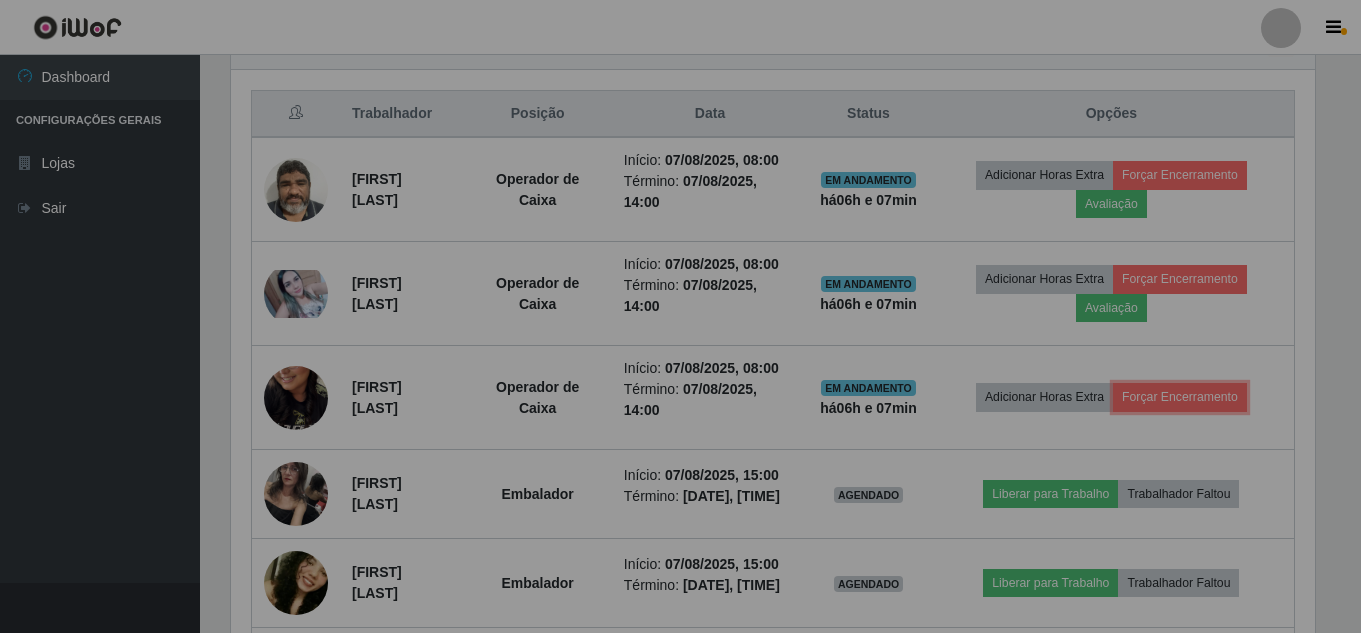 scroll, scrollTop: 999585, scrollLeft: 998901, axis: both 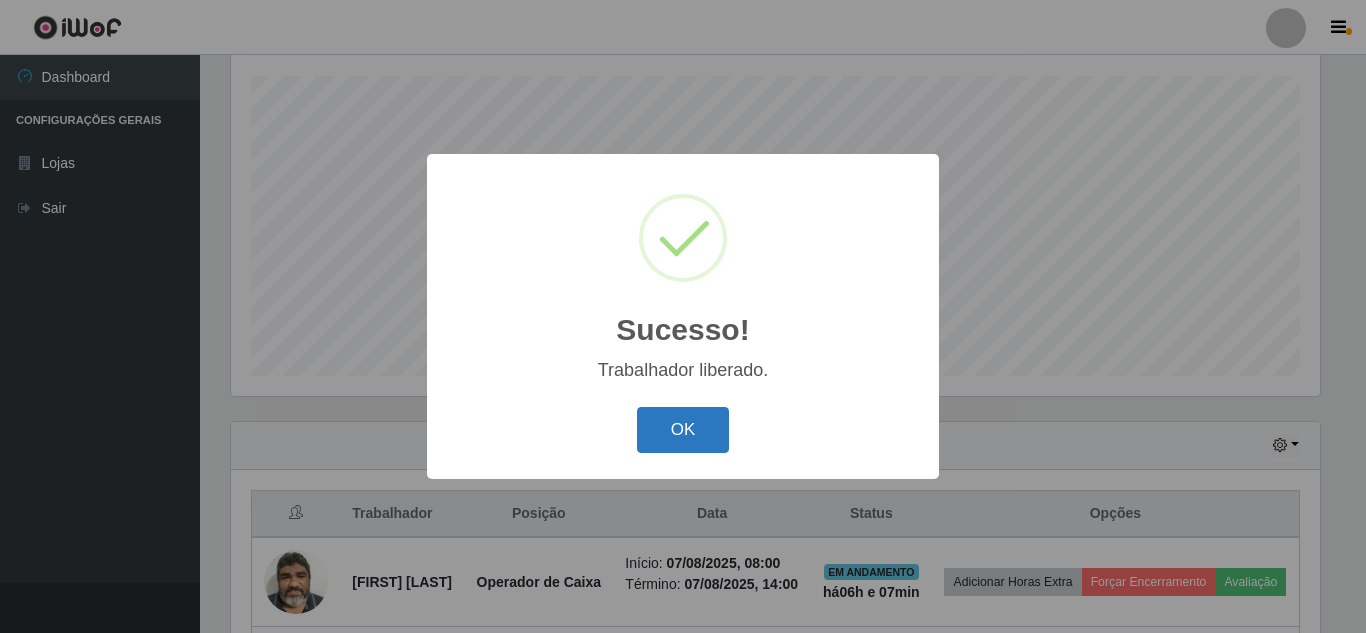 click on "OK" at bounding box center (683, 430) 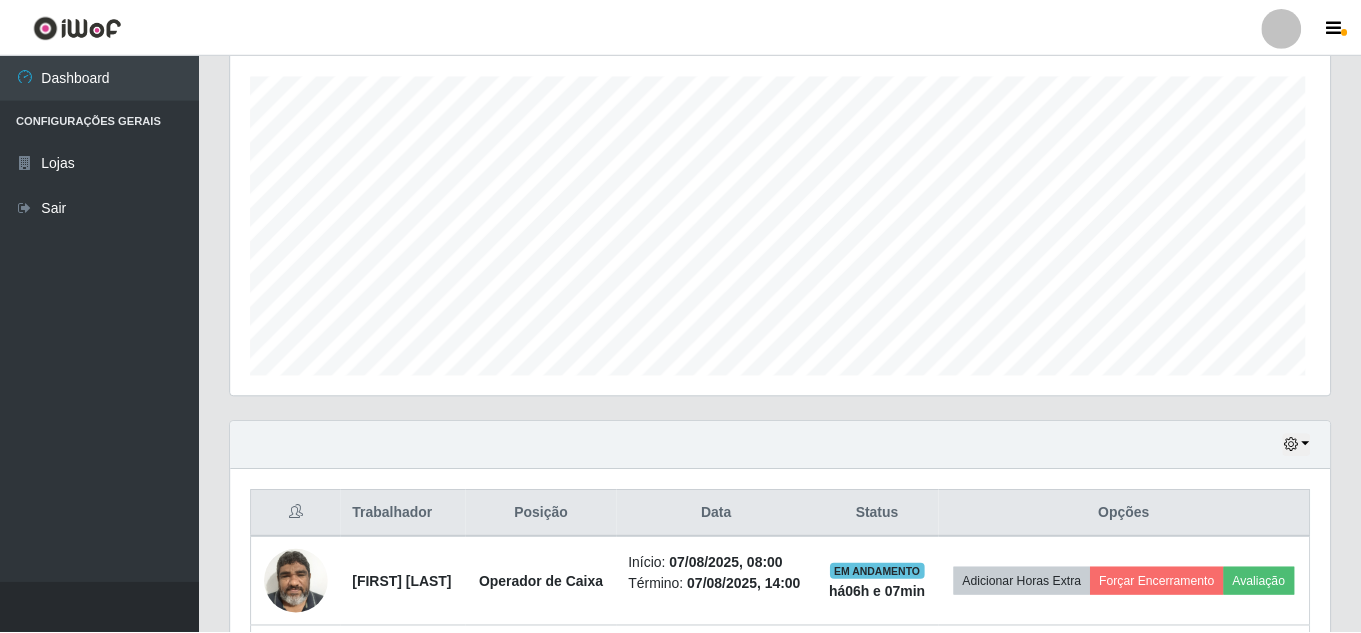 scroll, scrollTop: 999585, scrollLeft: 998901, axis: both 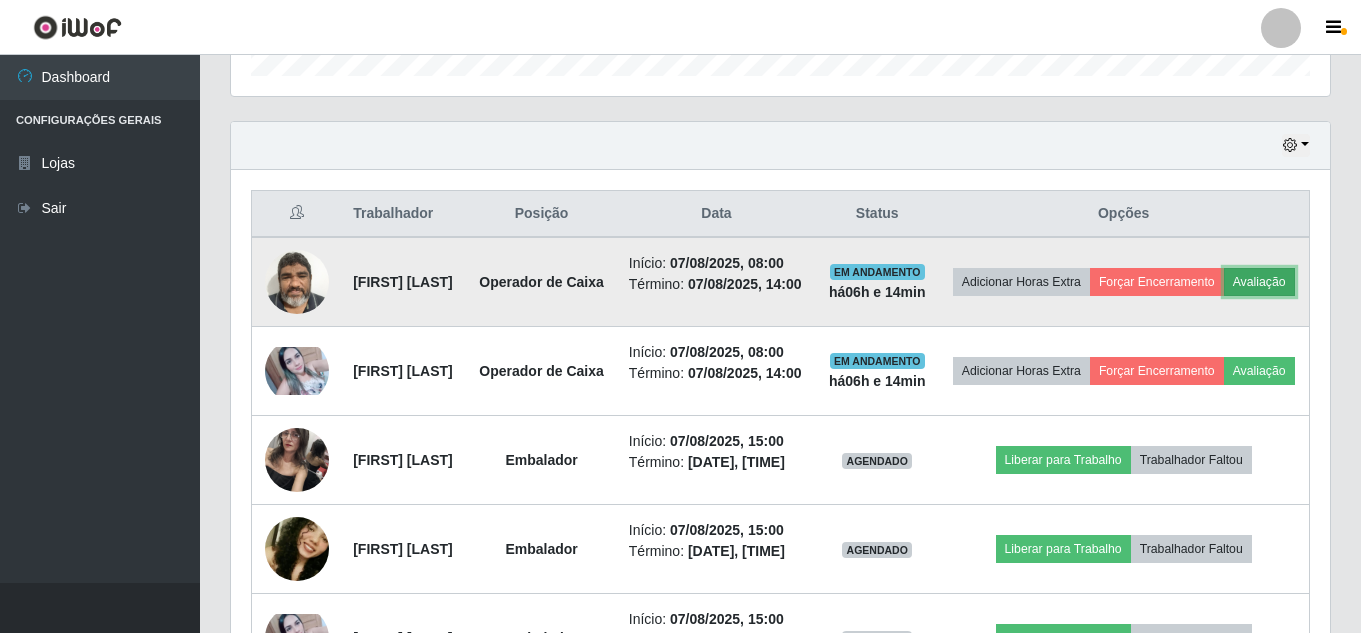 click on "Avaliação" at bounding box center (1259, 282) 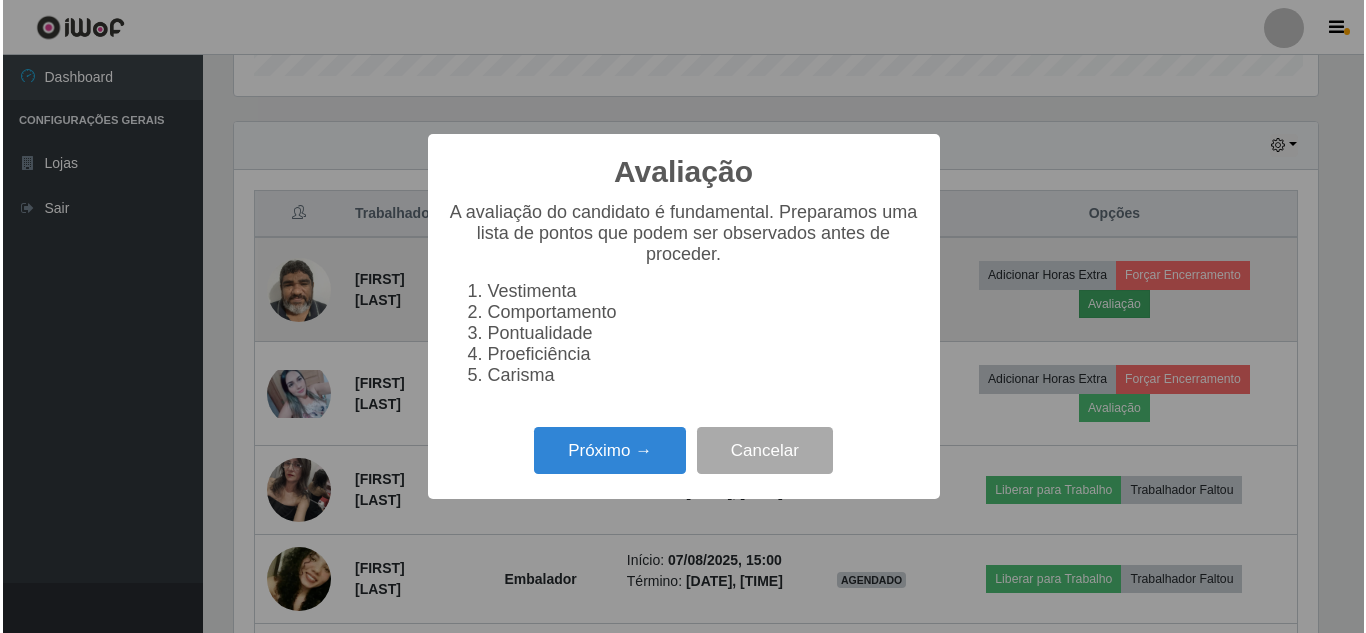 scroll, scrollTop: 999585, scrollLeft: 998911, axis: both 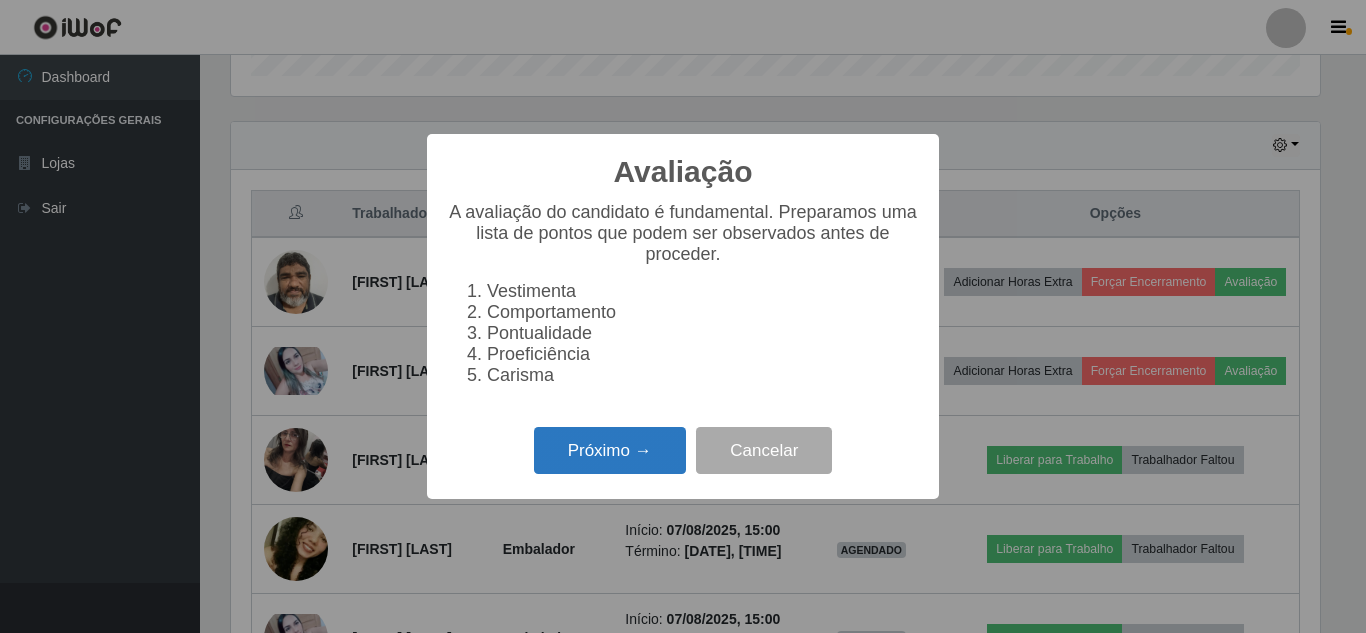 click on "Próximo →" at bounding box center (610, 450) 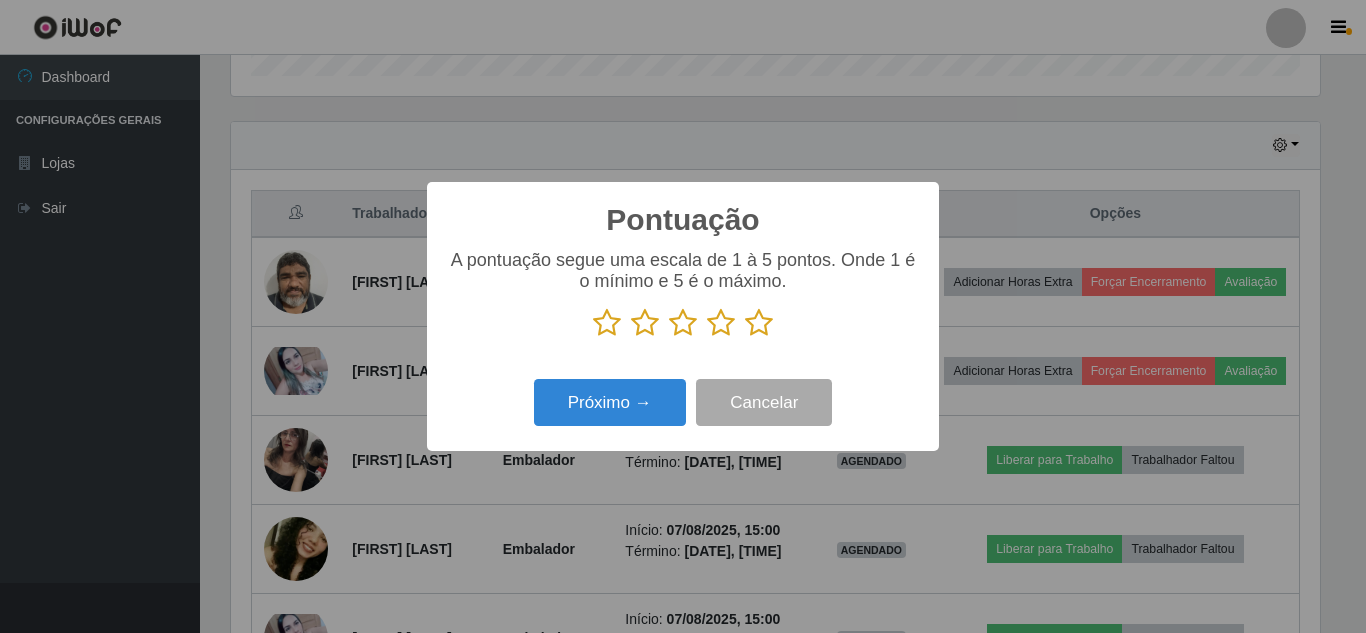 click at bounding box center (759, 323) 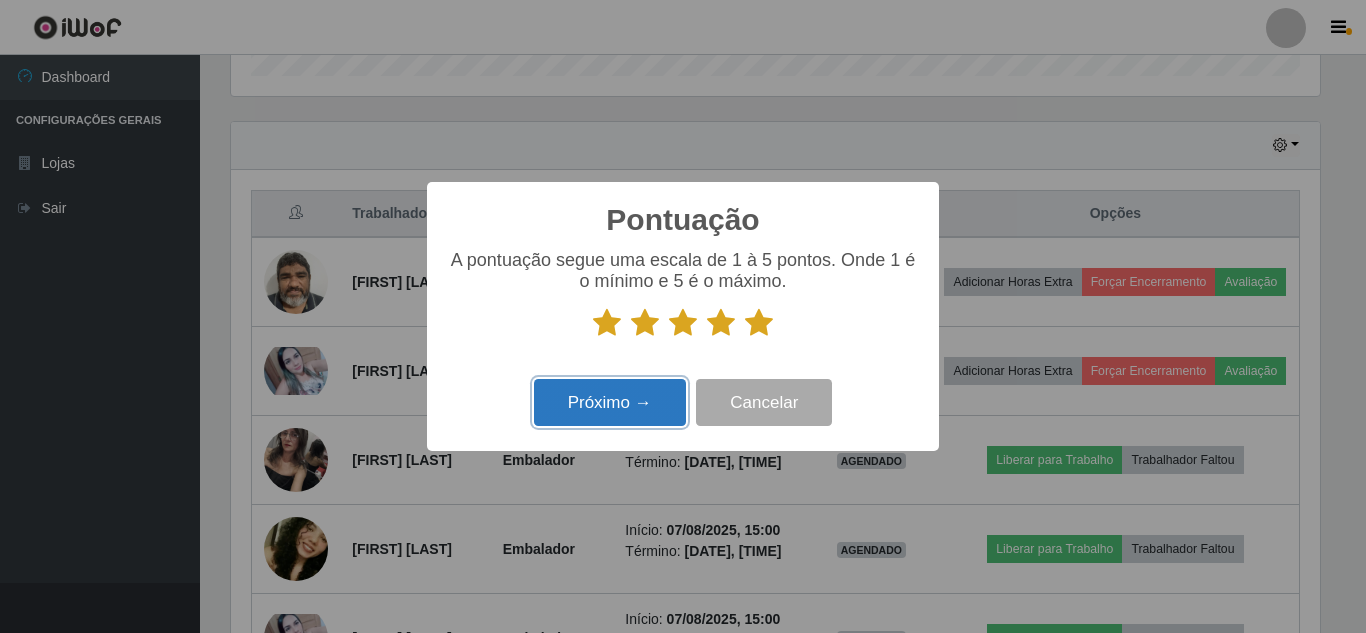 click on "Próximo →" at bounding box center (610, 402) 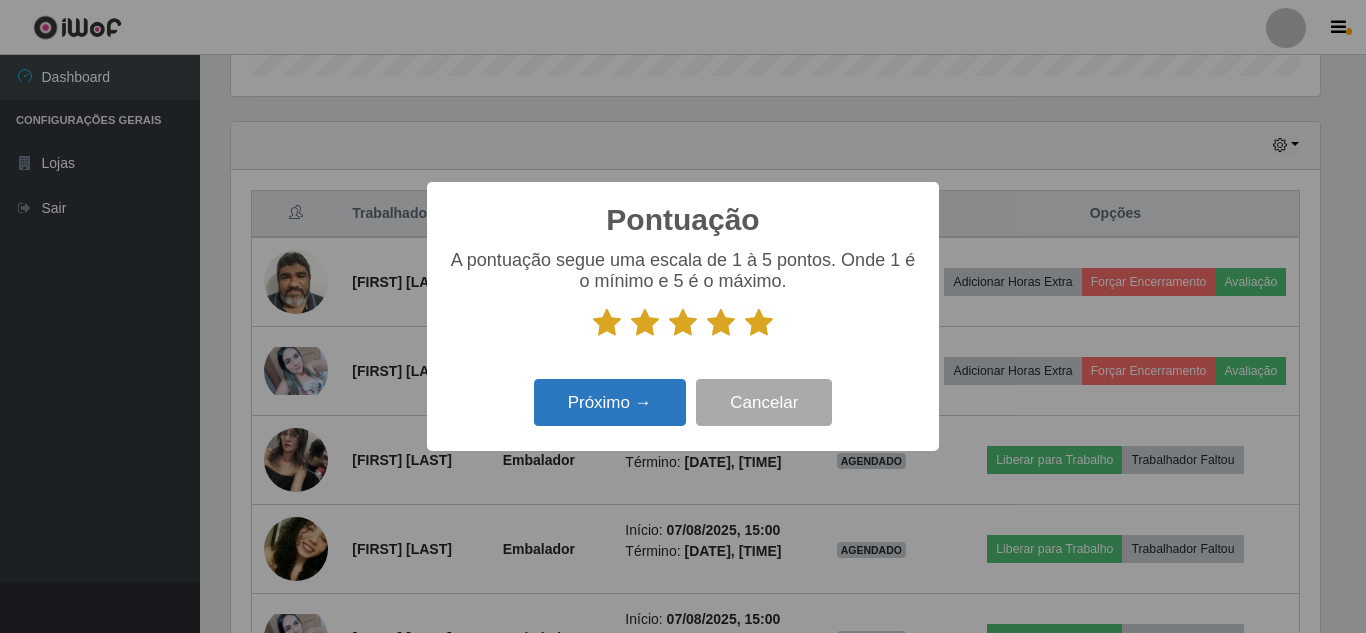 scroll, scrollTop: 999585, scrollLeft: 998911, axis: both 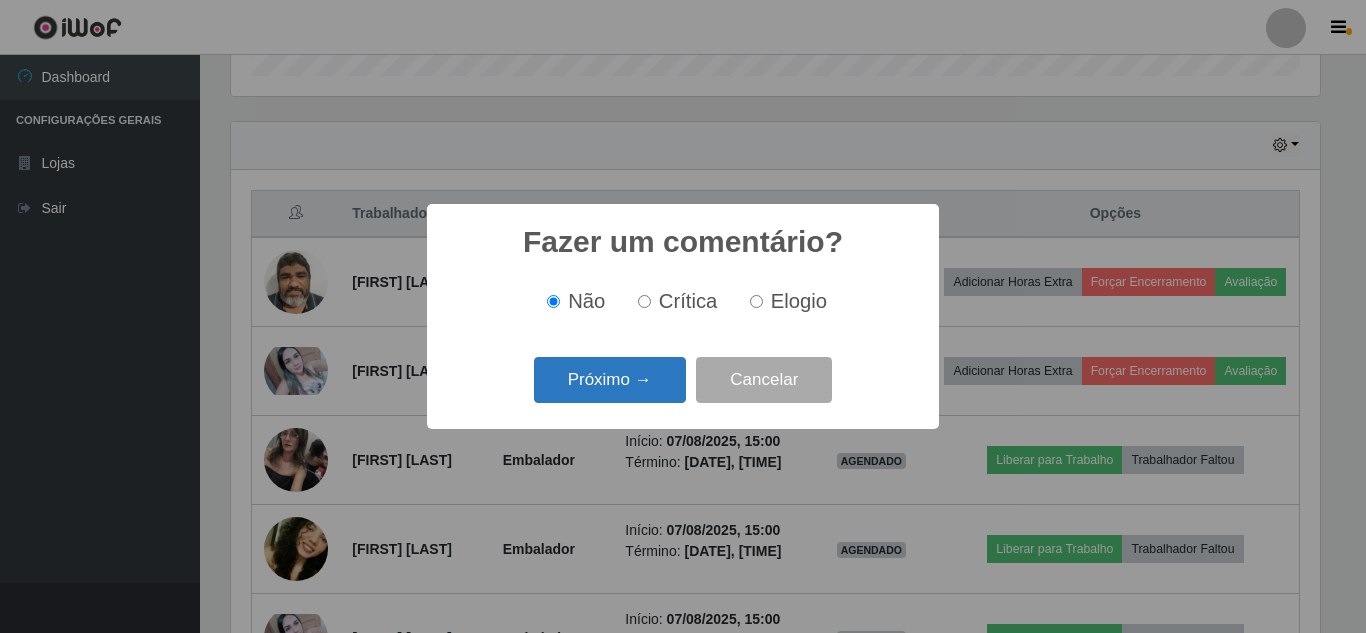 click on "Próximo →" at bounding box center [610, 380] 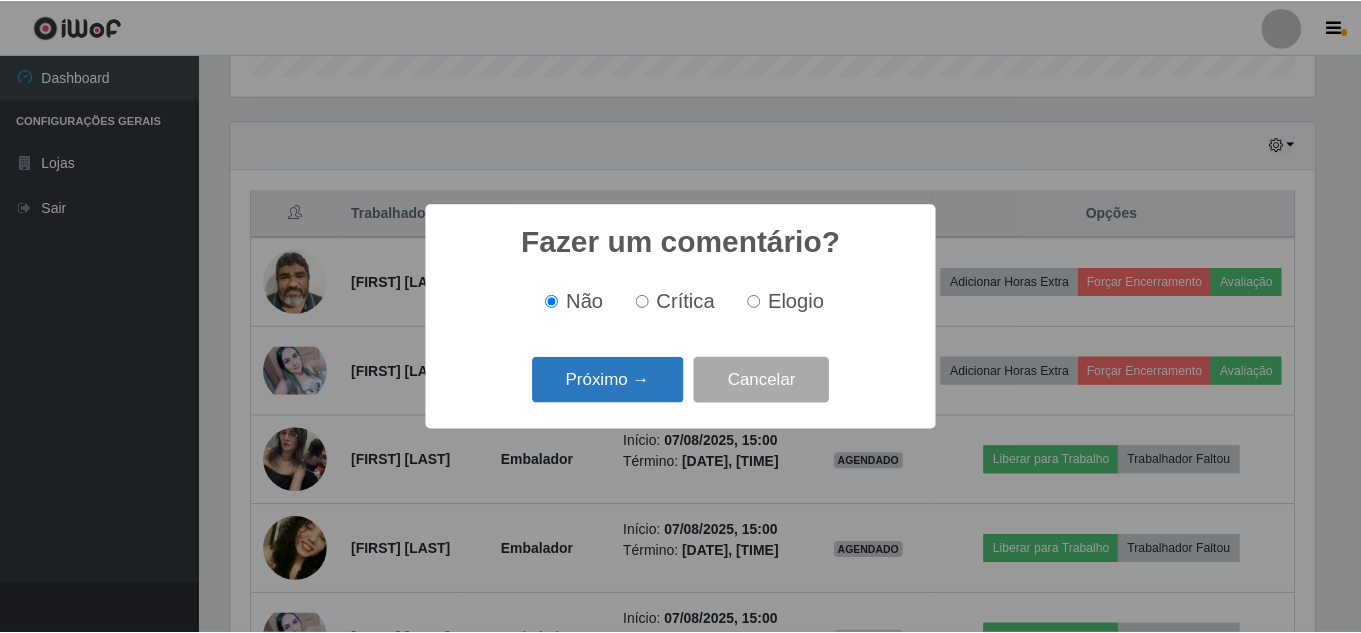 scroll, scrollTop: 999585, scrollLeft: 998911, axis: both 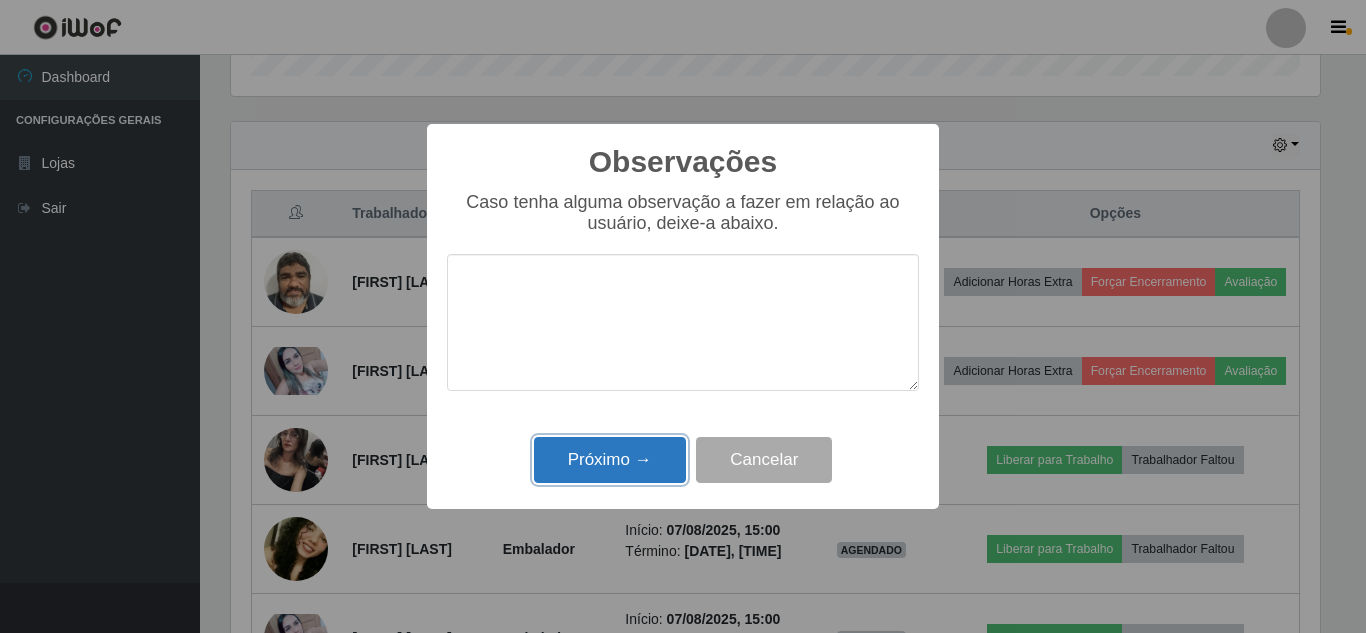 click on "Próximo →" at bounding box center [610, 460] 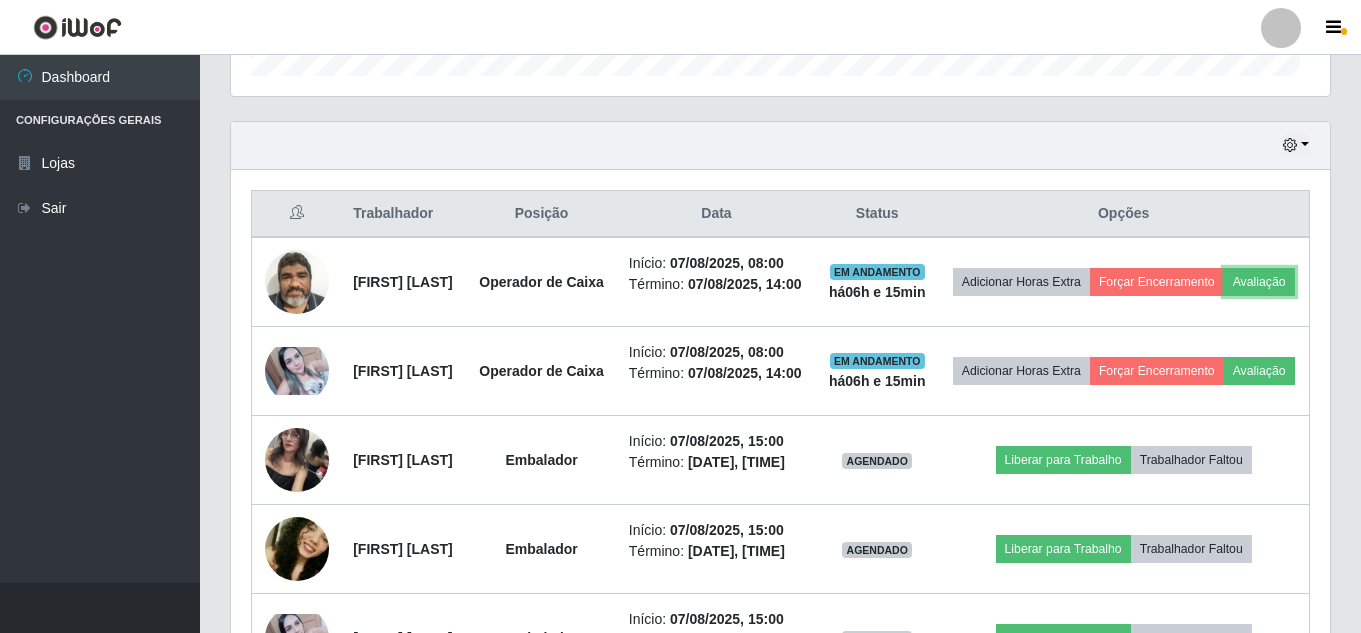 scroll, scrollTop: 999585, scrollLeft: 998901, axis: both 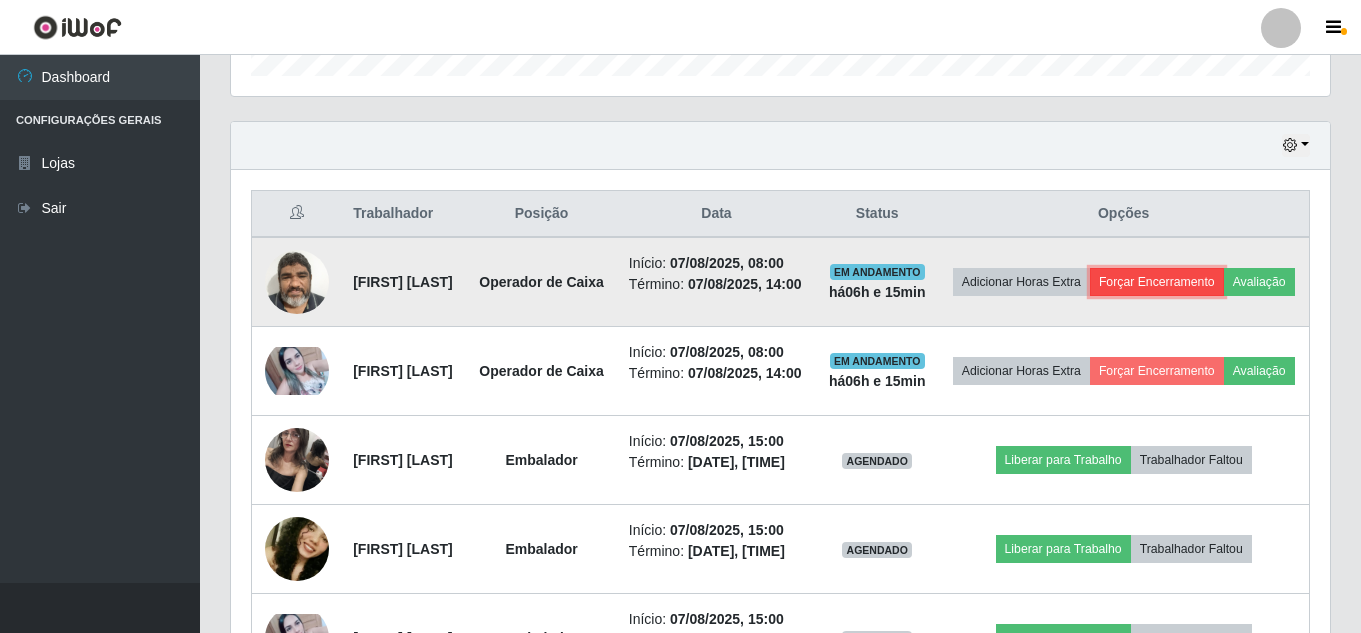 click on "Forçar Encerramento" at bounding box center [1157, 282] 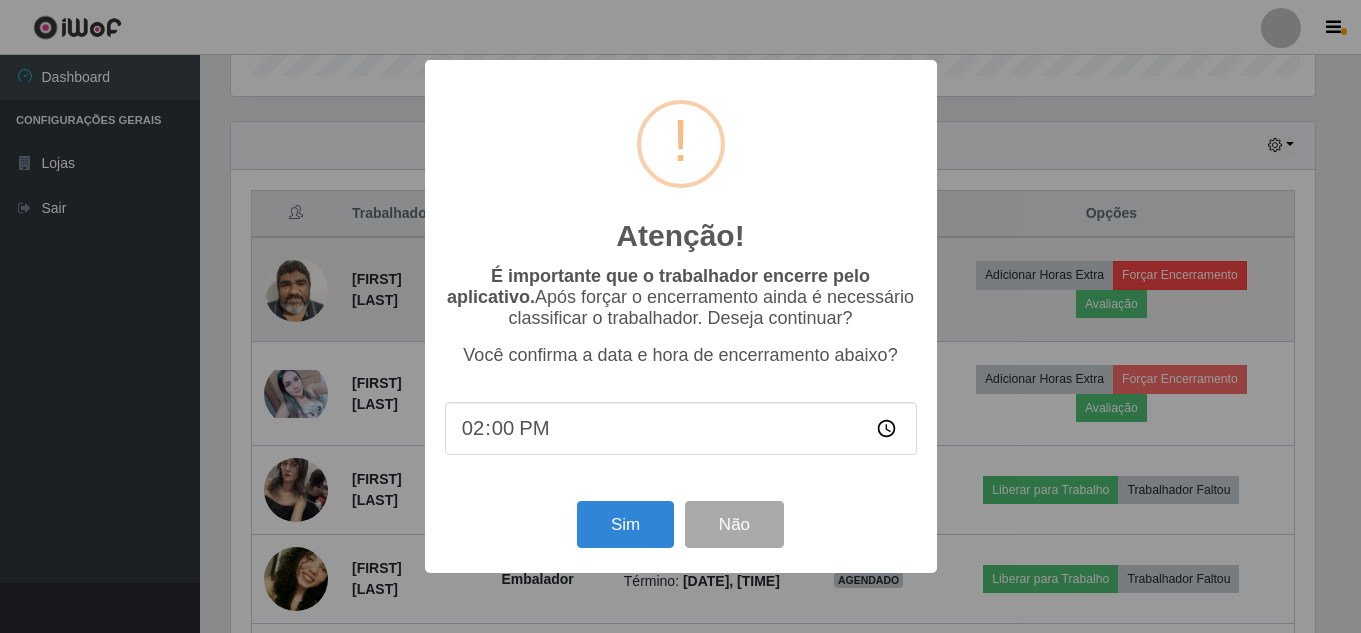 scroll, scrollTop: 999585, scrollLeft: 998911, axis: both 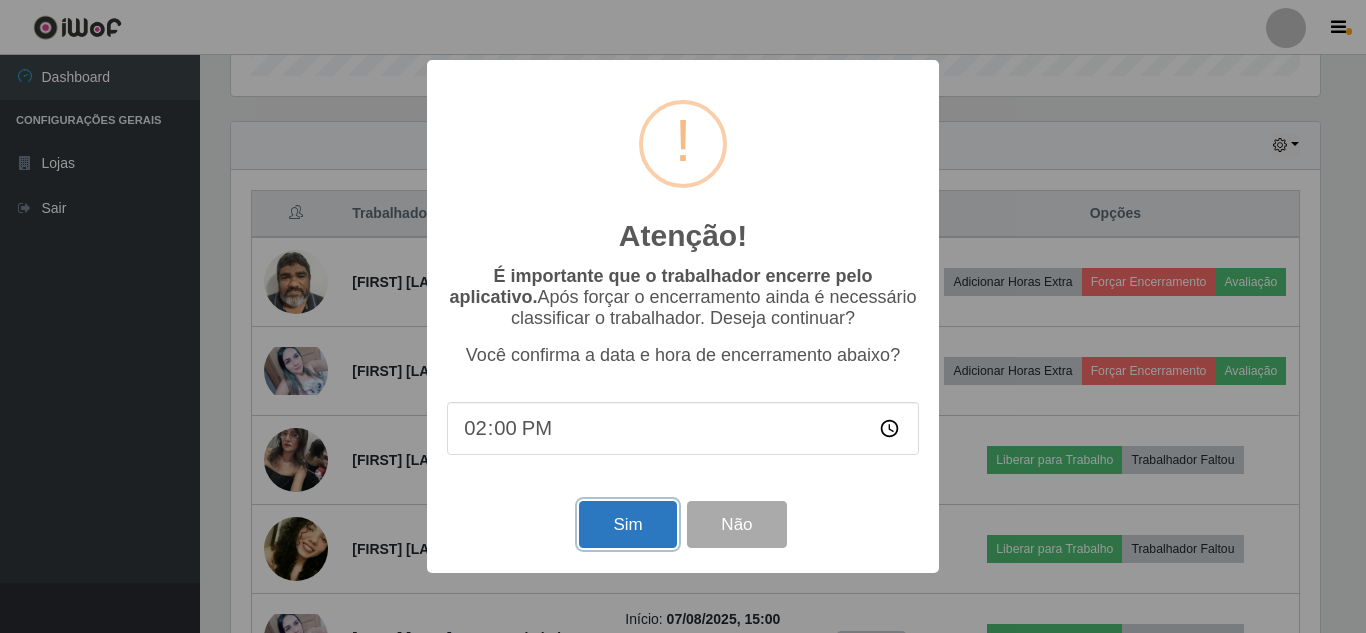 click on "Sim" at bounding box center [627, 524] 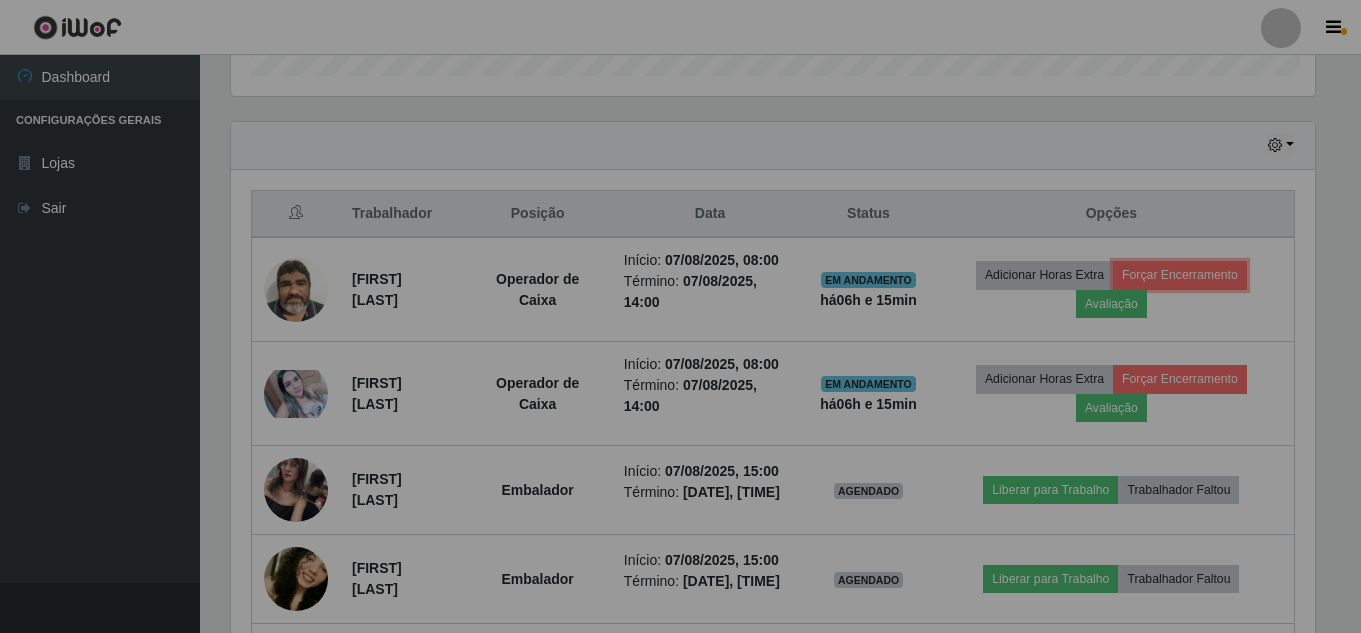 scroll, scrollTop: 999585, scrollLeft: 998901, axis: both 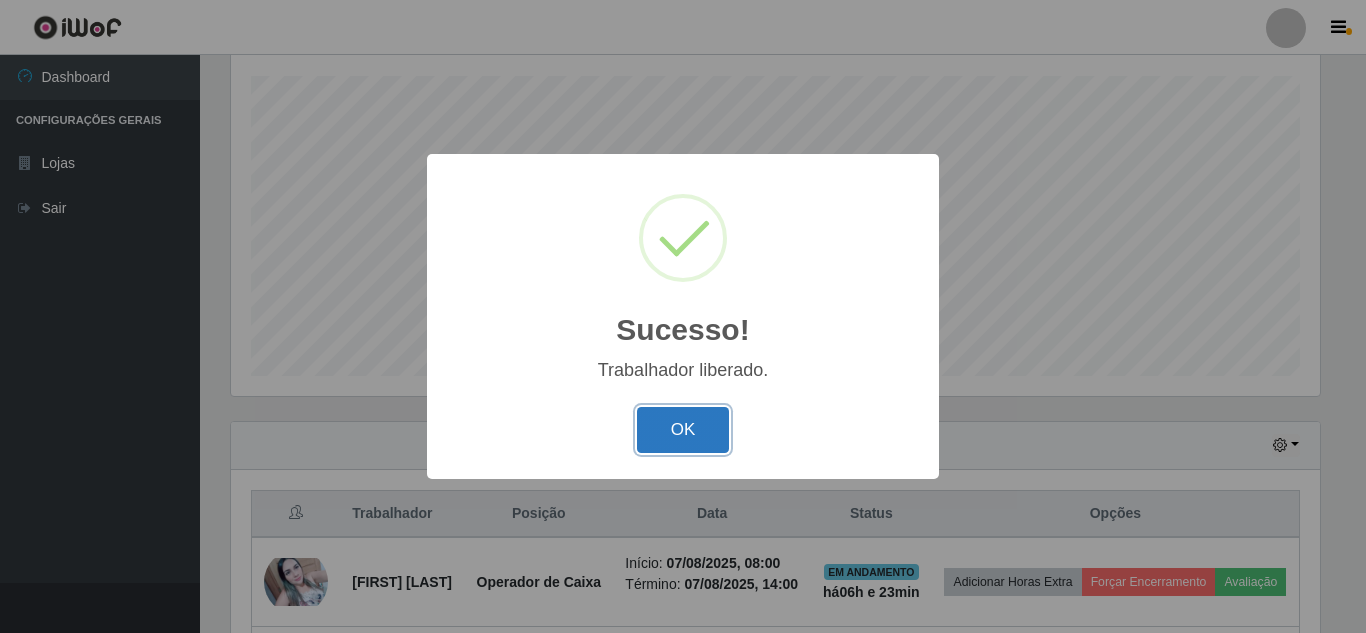 click on "OK" at bounding box center [683, 430] 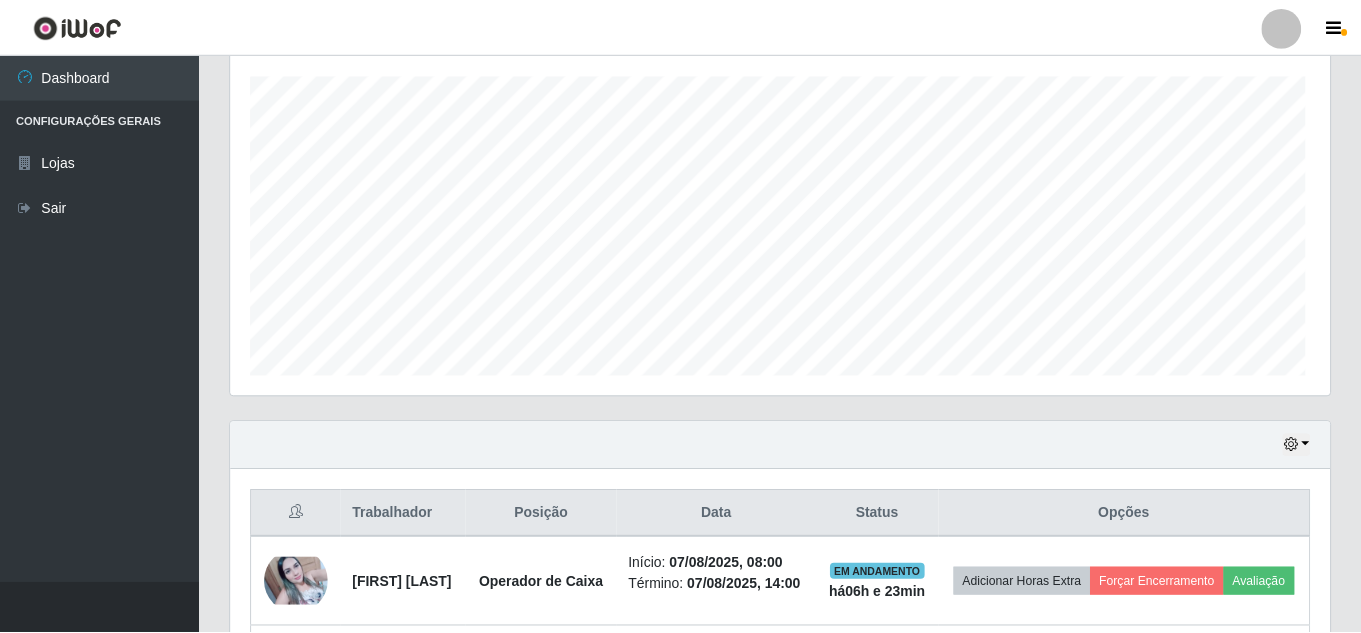 scroll, scrollTop: 999585, scrollLeft: 998901, axis: both 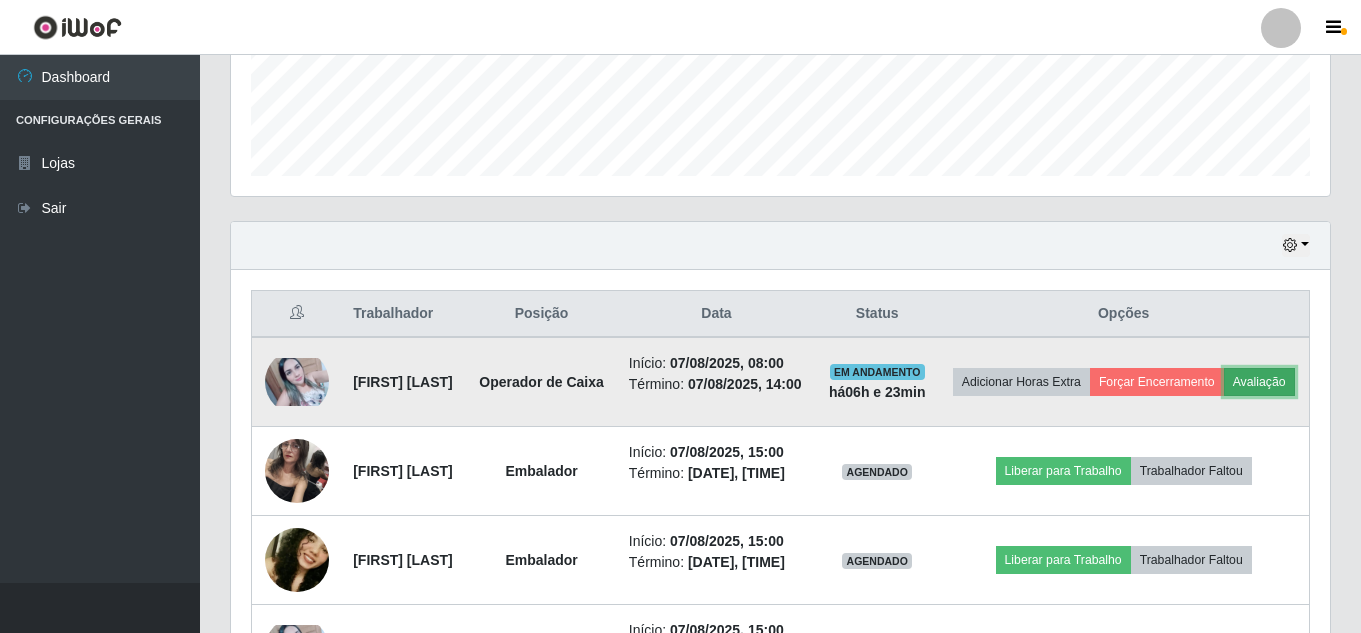click on "Avaliação" at bounding box center [1259, 382] 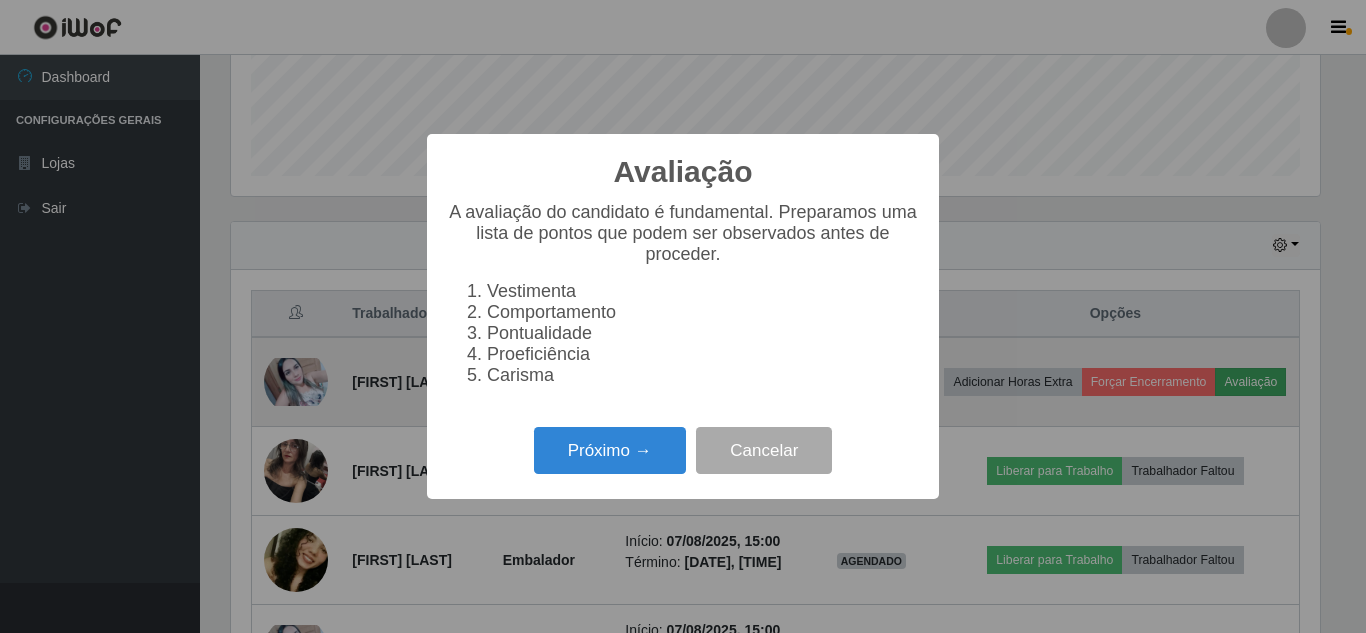 scroll, scrollTop: 999585, scrollLeft: 998911, axis: both 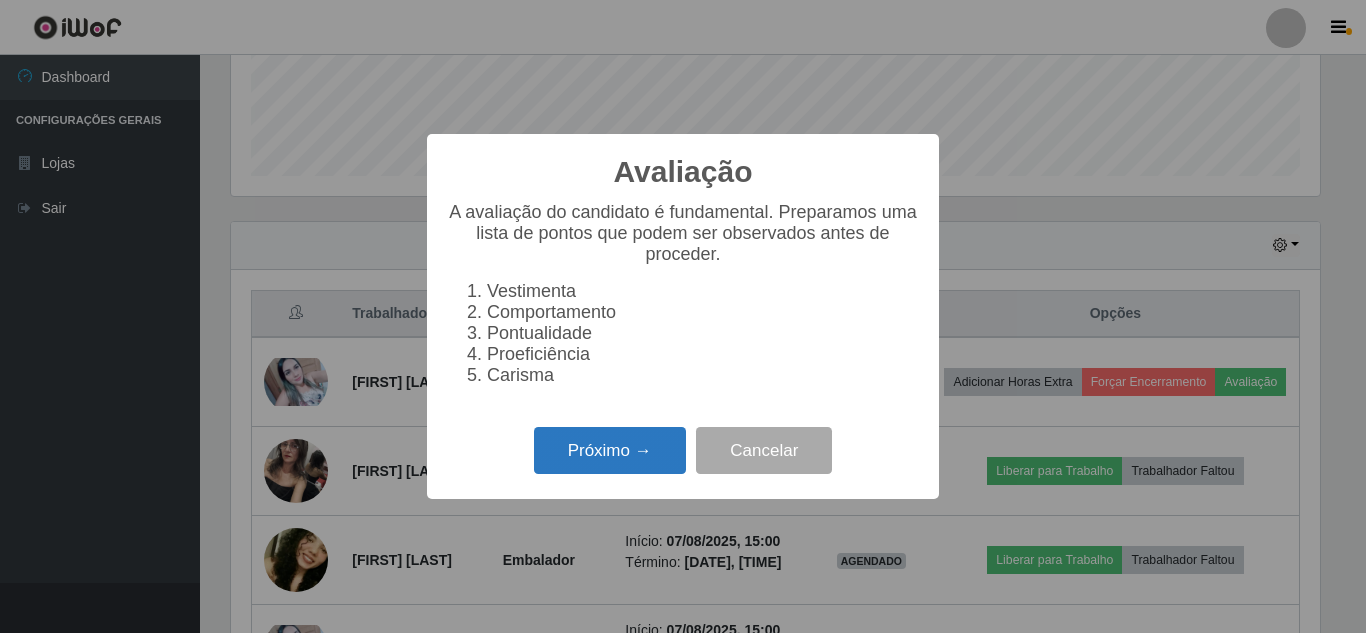 click on "Próximo →" at bounding box center [610, 450] 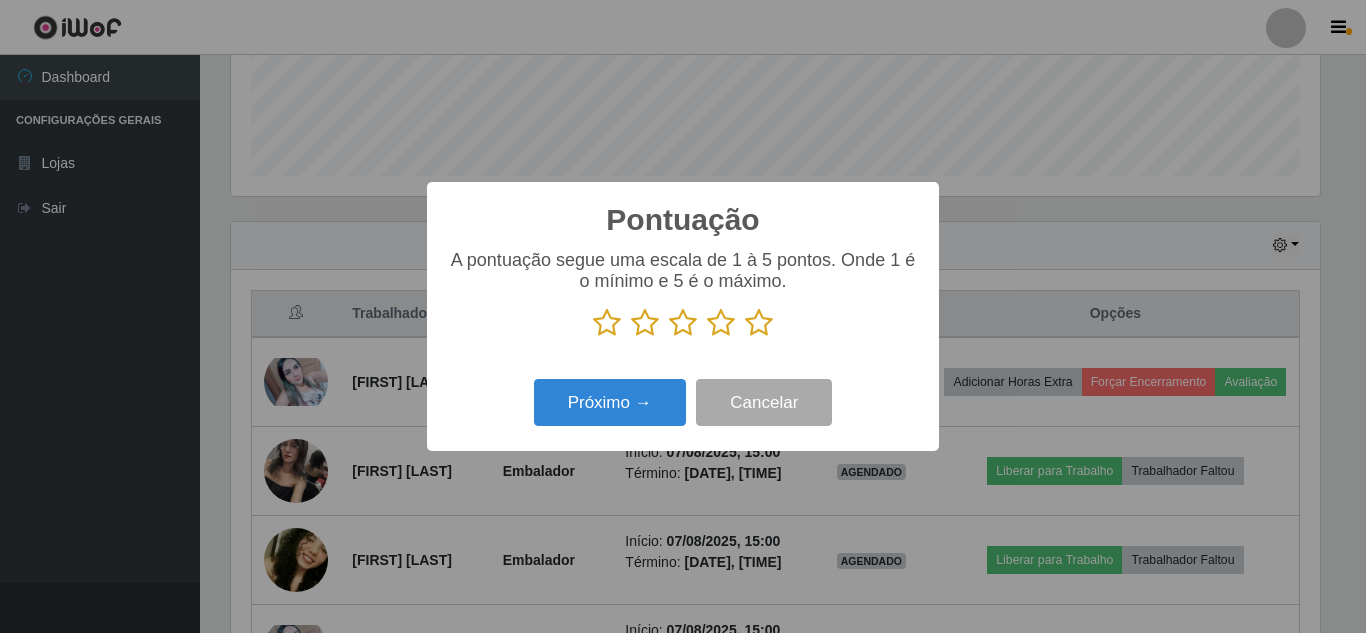 click at bounding box center (759, 323) 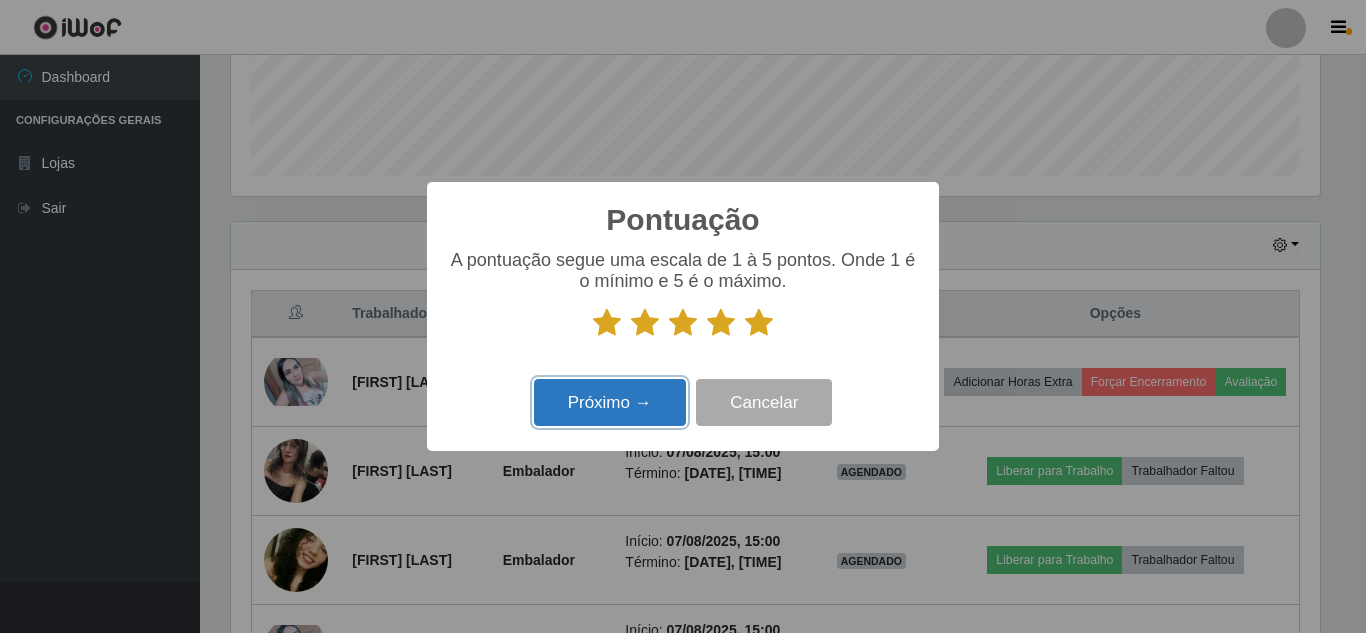 click on "Próximo →" at bounding box center (610, 402) 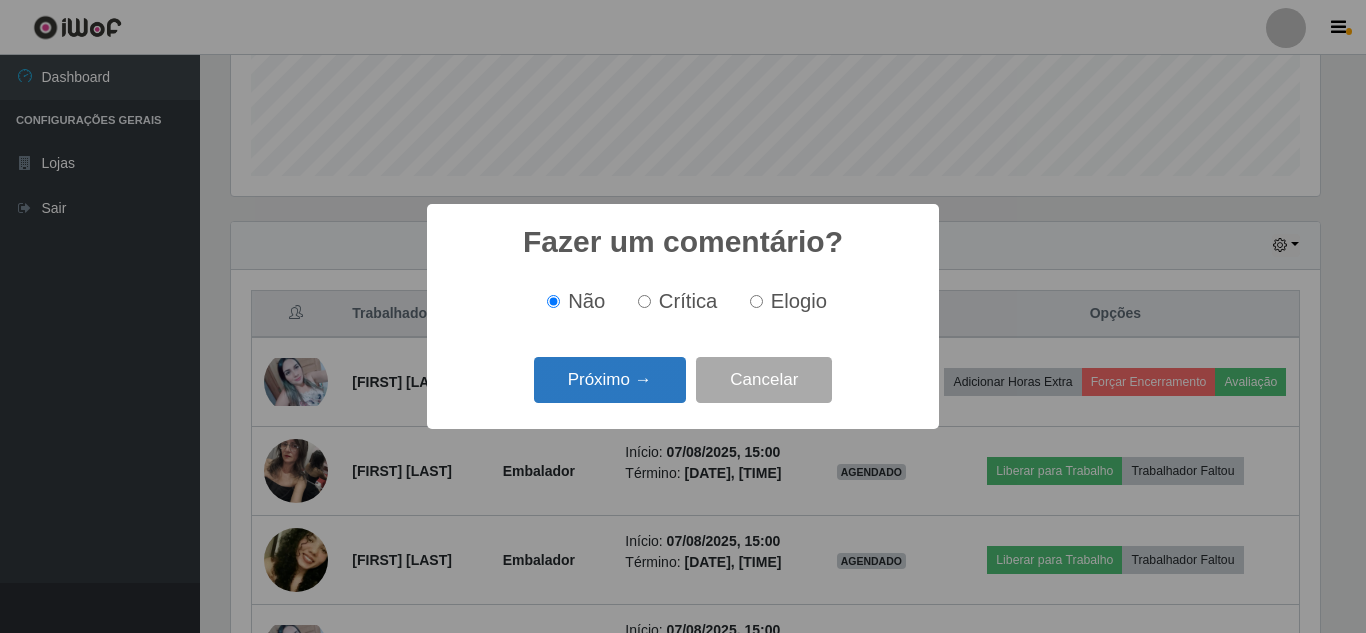 click on "Próximo →" at bounding box center (610, 380) 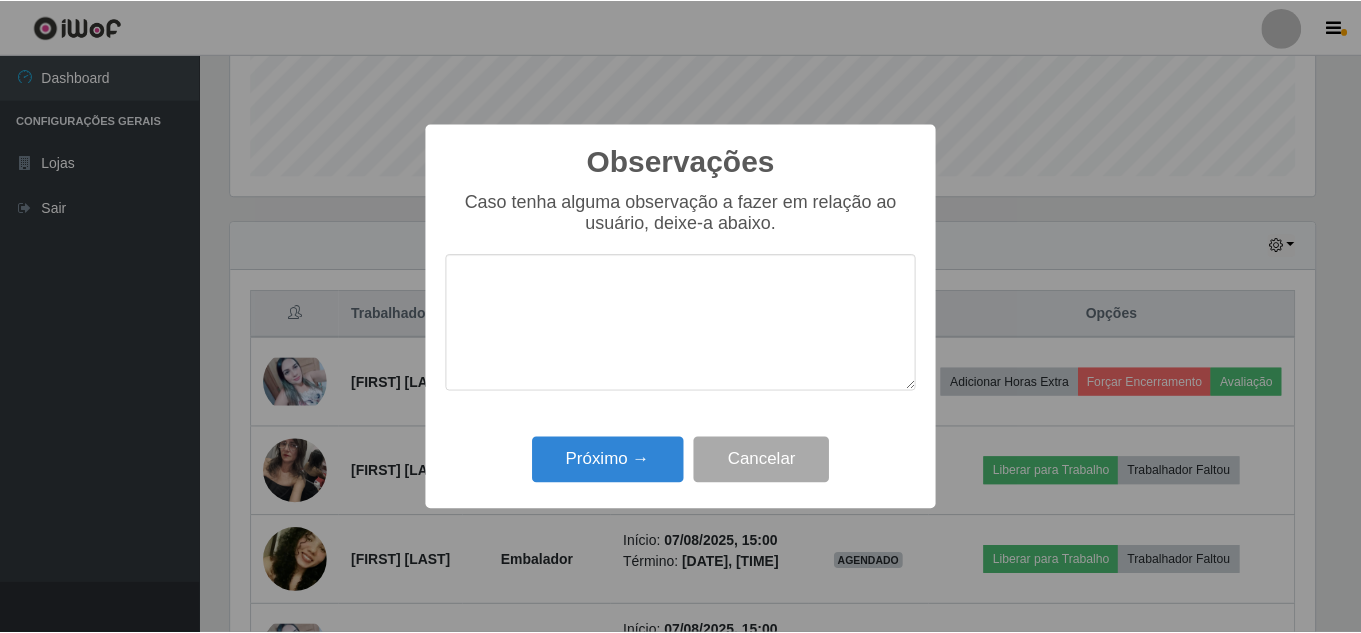 scroll, scrollTop: 999585, scrollLeft: 998911, axis: both 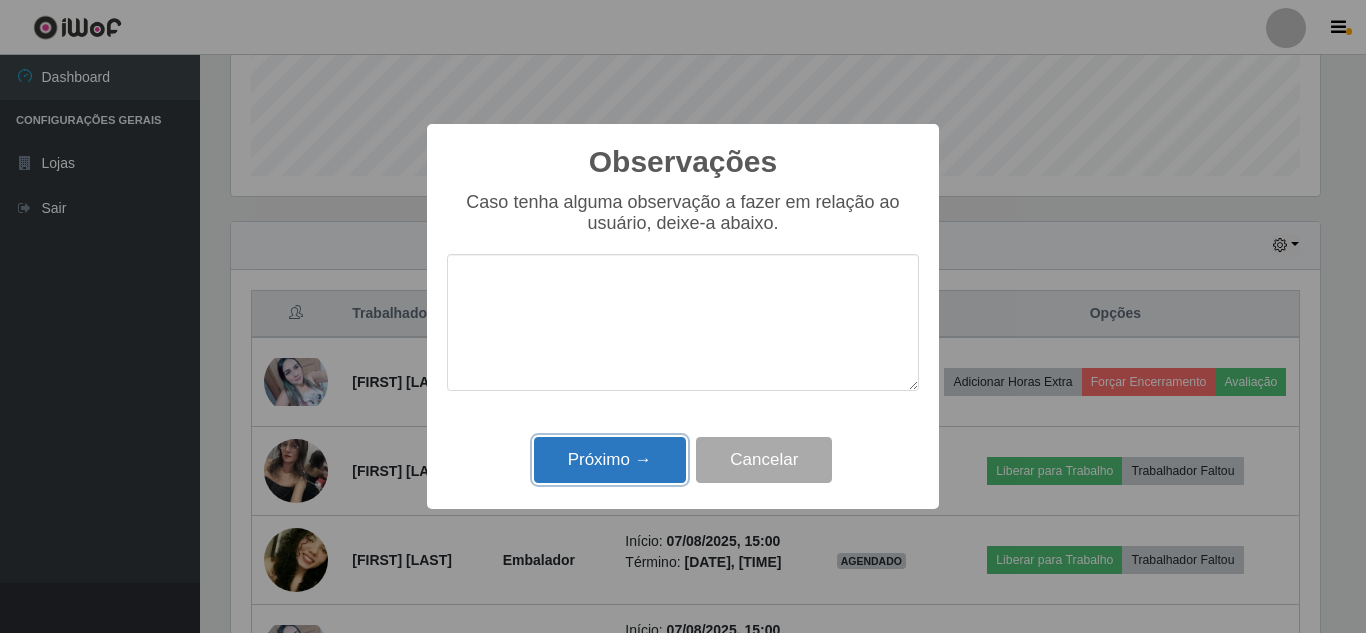 click on "Próximo →" at bounding box center (610, 460) 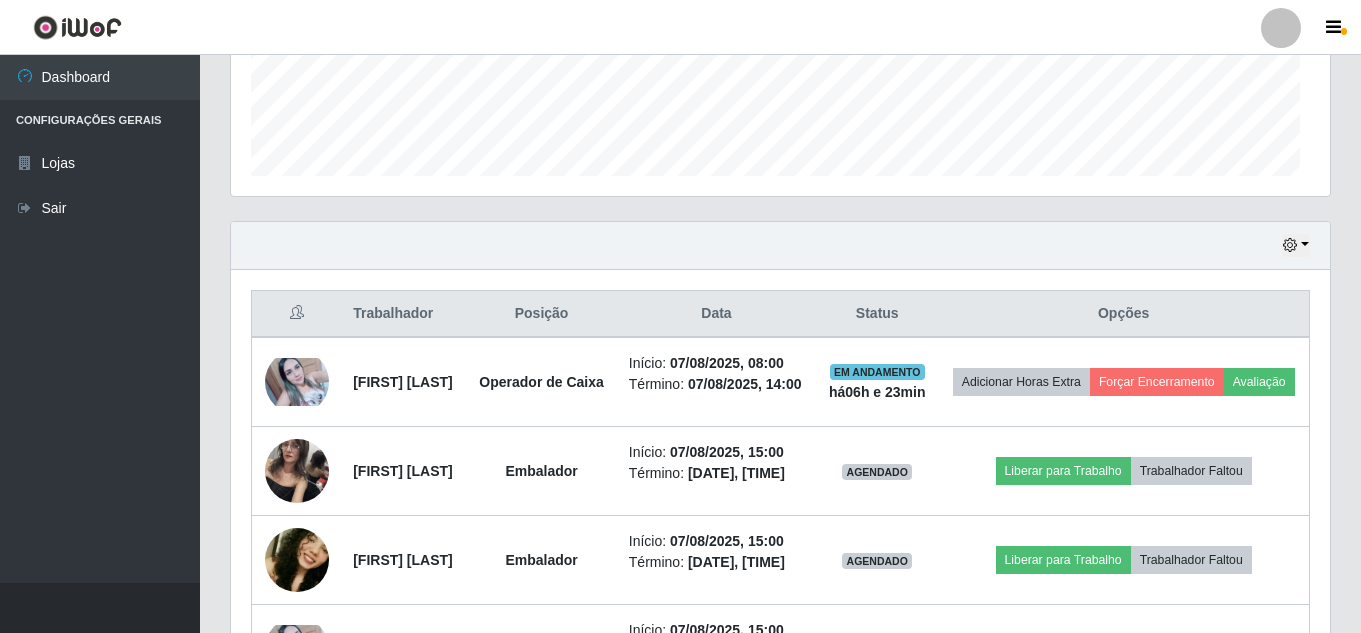 scroll, scrollTop: 999585, scrollLeft: 998901, axis: both 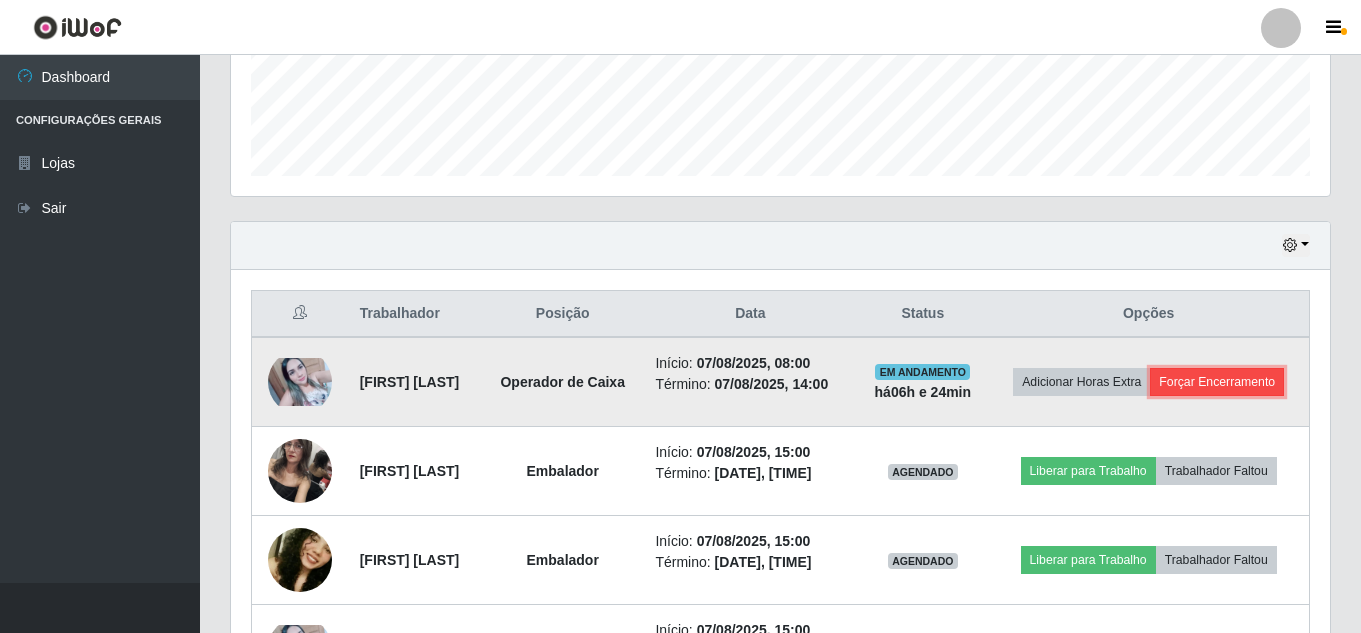 click on "Adicionar Horas Extra Forçar Encerramento" at bounding box center (1148, 382) 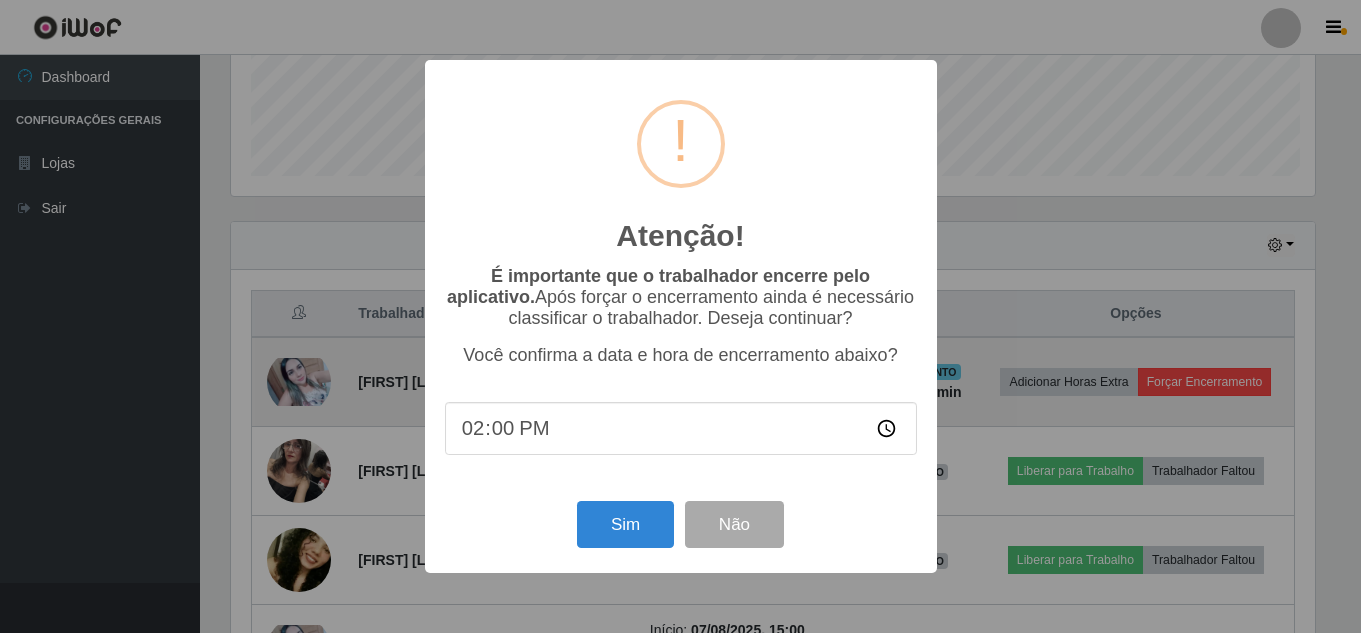 scroll, scrollTop: 999585, scrollLeft: 998911, axis: both 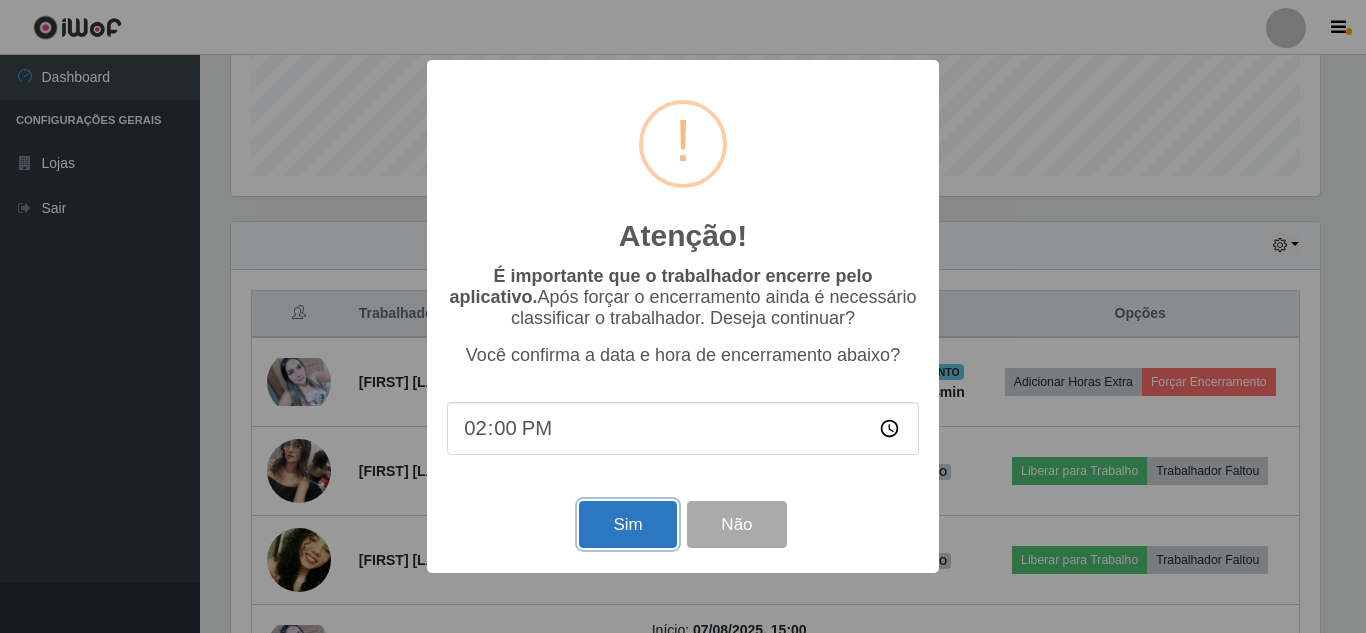 click on "Sim" at bounding box center (627, 524) 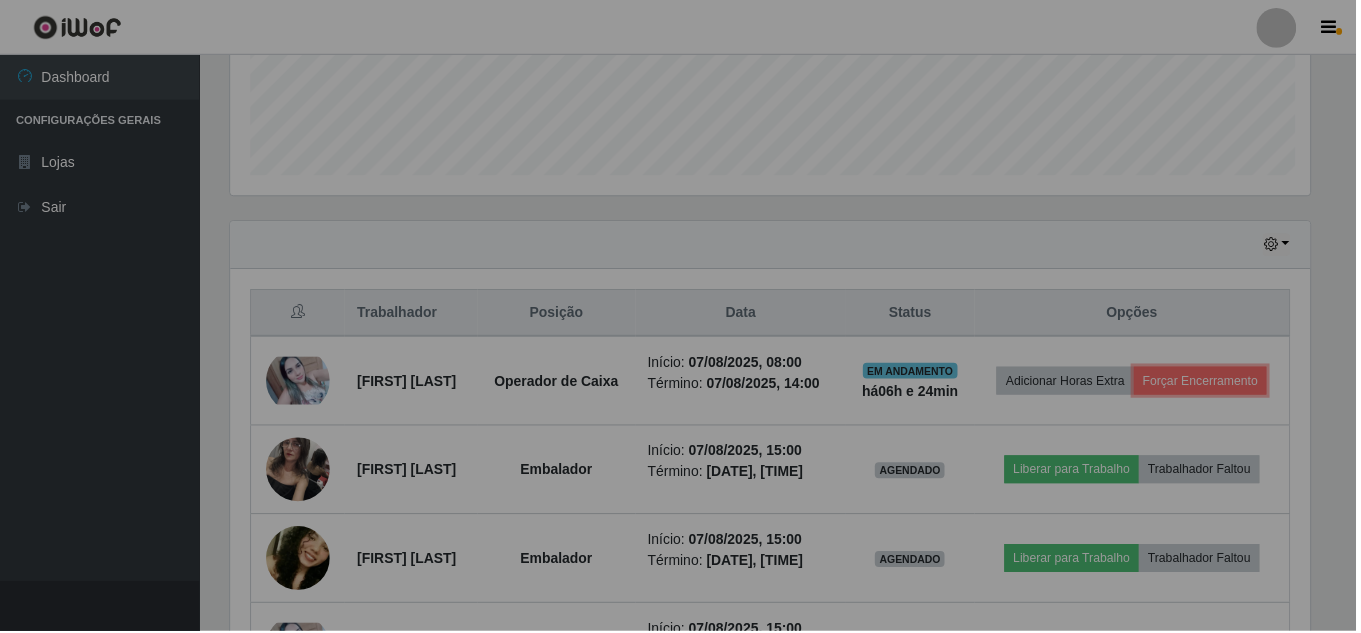 scroll, scrollTop: 999585, scrollLeft: 998901, axis: both 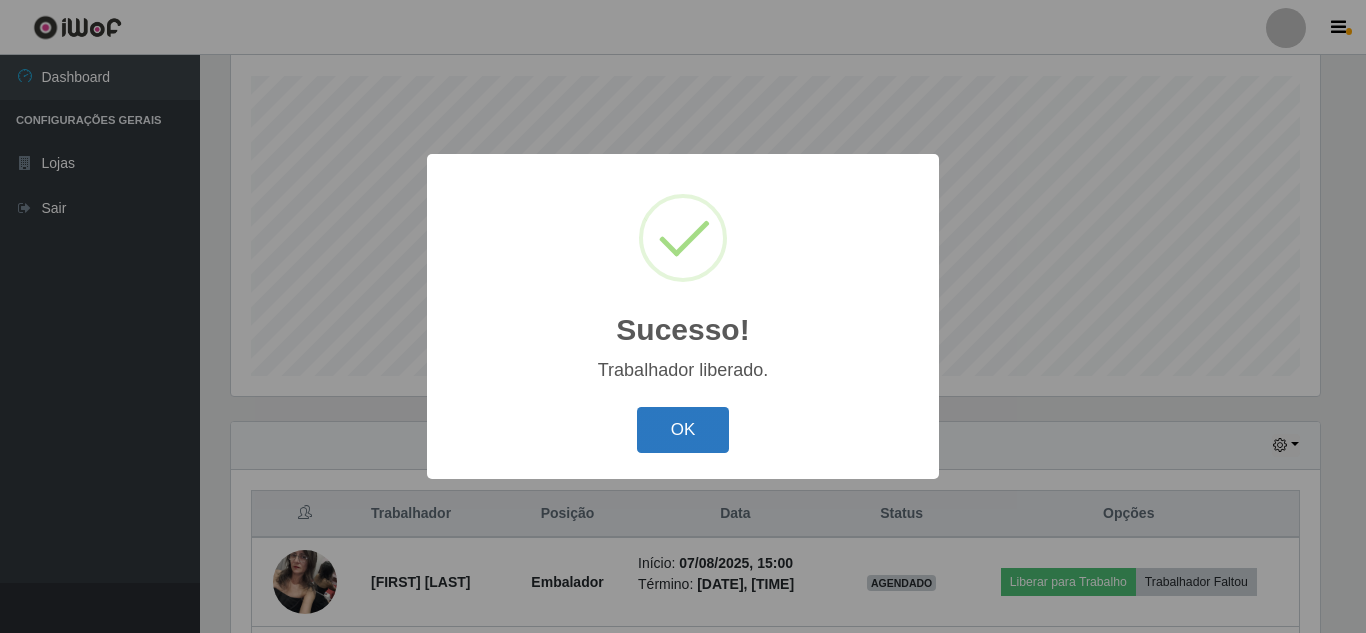 click on "OK" at bounding box center (683, 430) 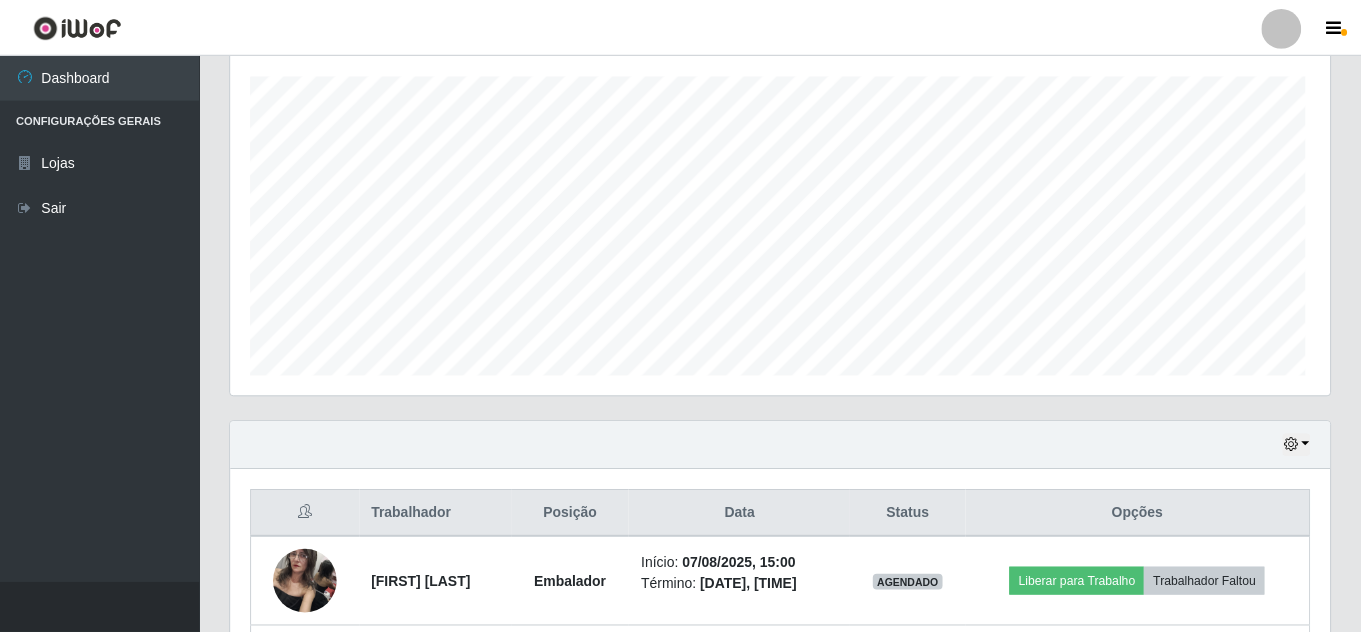 scroll, scrollTop: 999585, scrollLeft: 998901, axis: both 